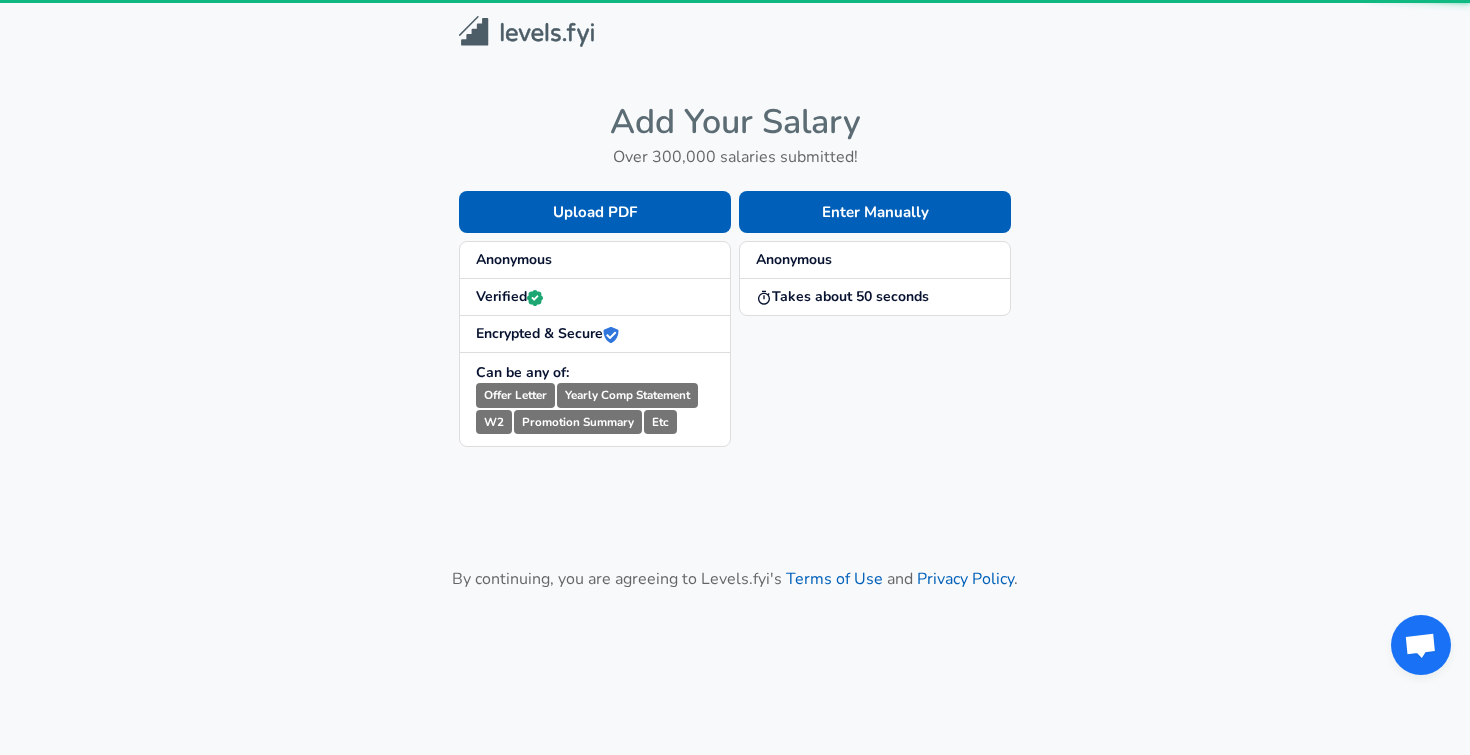 scroll, scrollTop: 0, scrollLeft: 0, axis: both 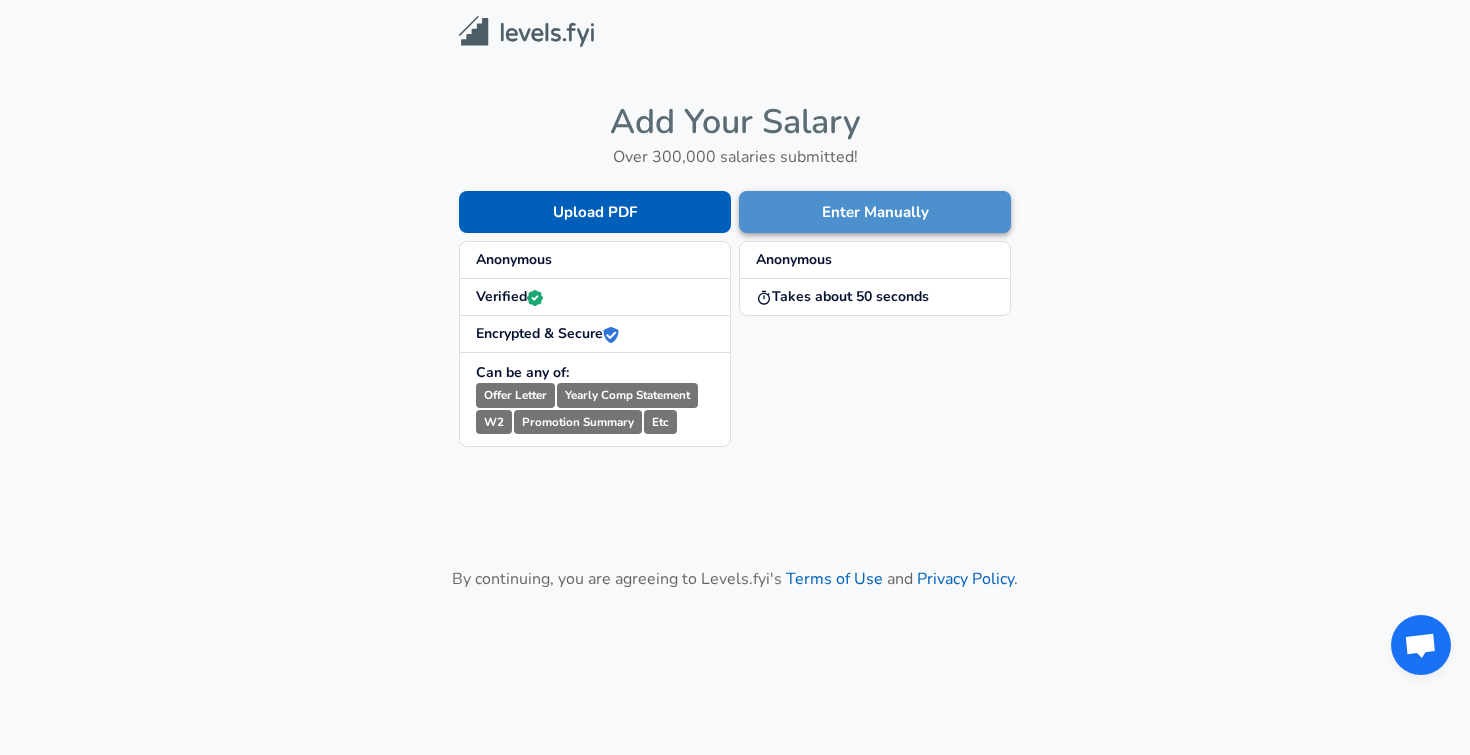 click on "Enter Manually" at bounding box center (875, 212) 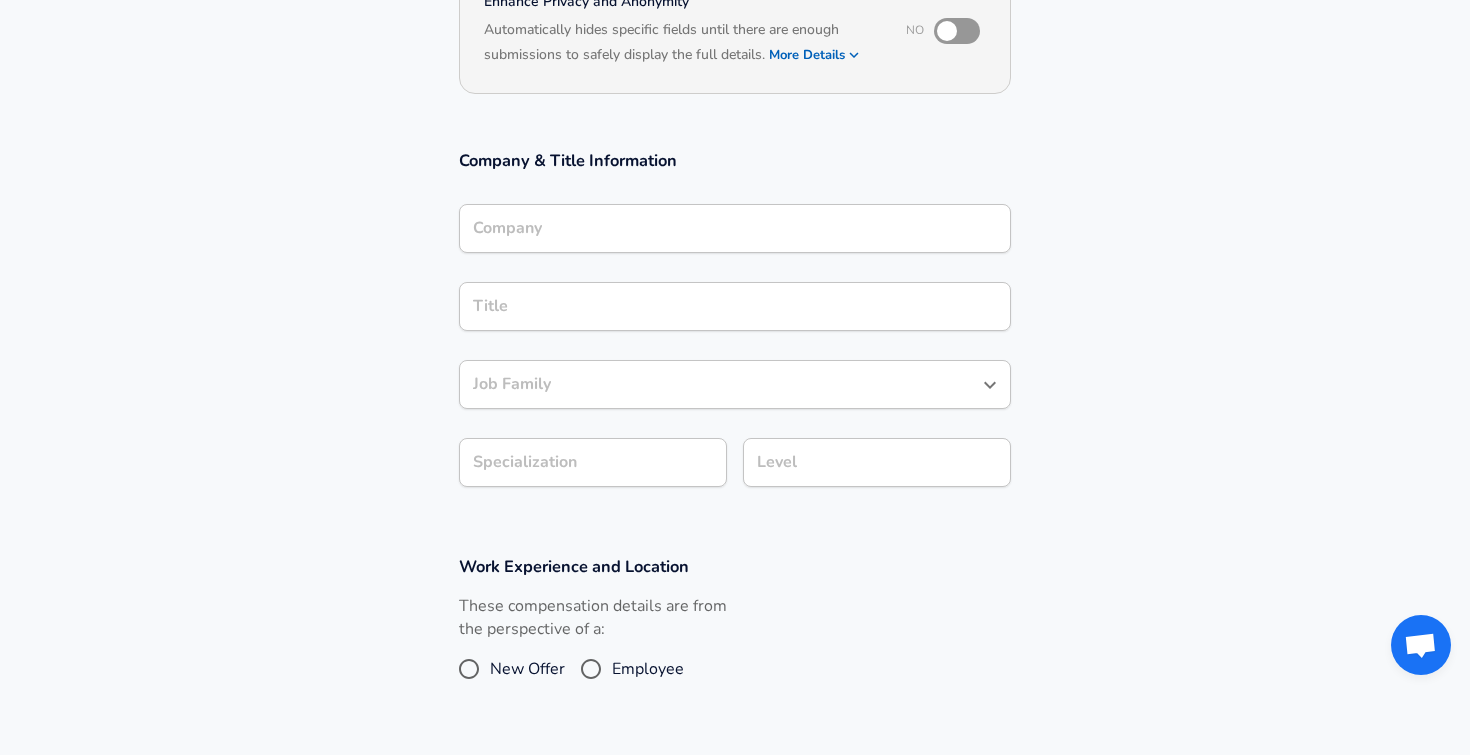 scroll, scrollTop: 250, scrollLeft: 0, axis: vertical 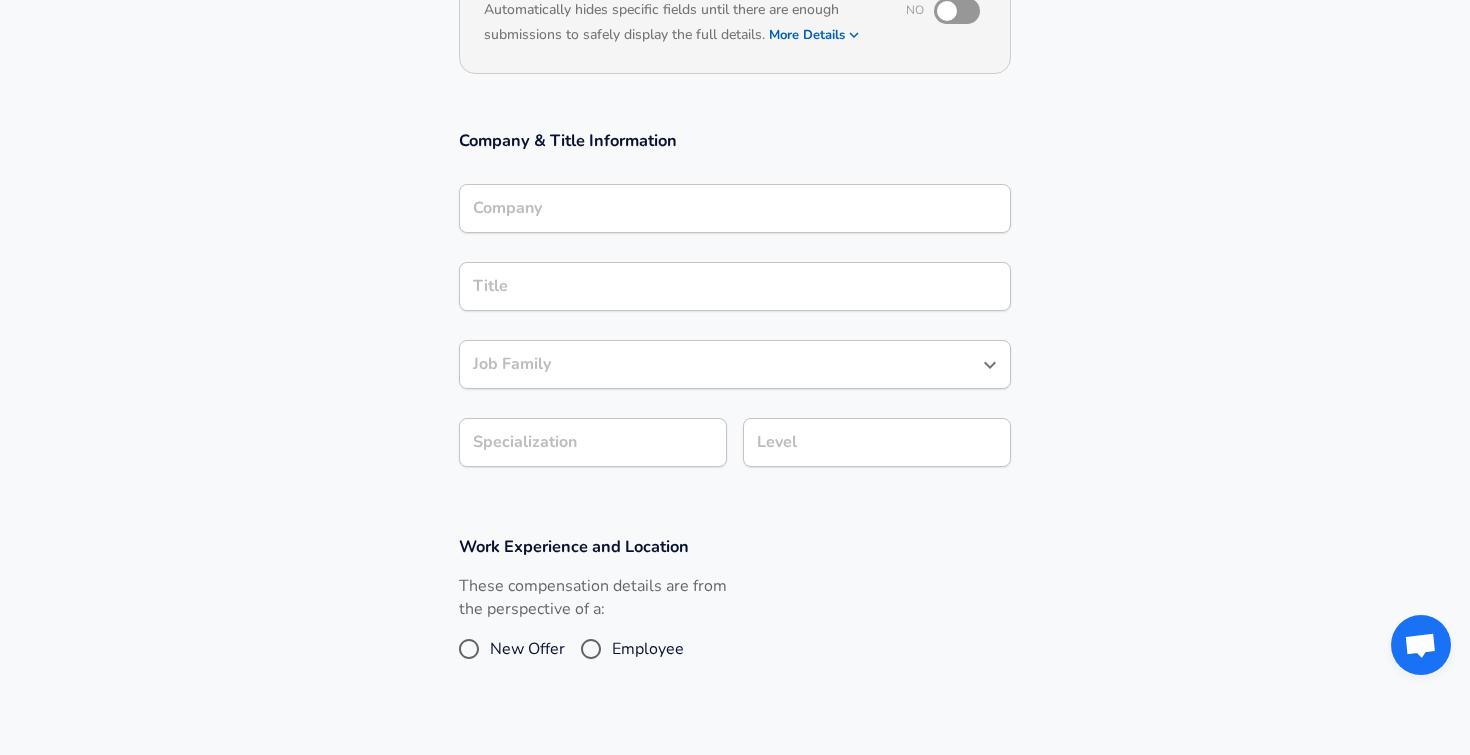 click on "Company" at bounding box center [735, 208] 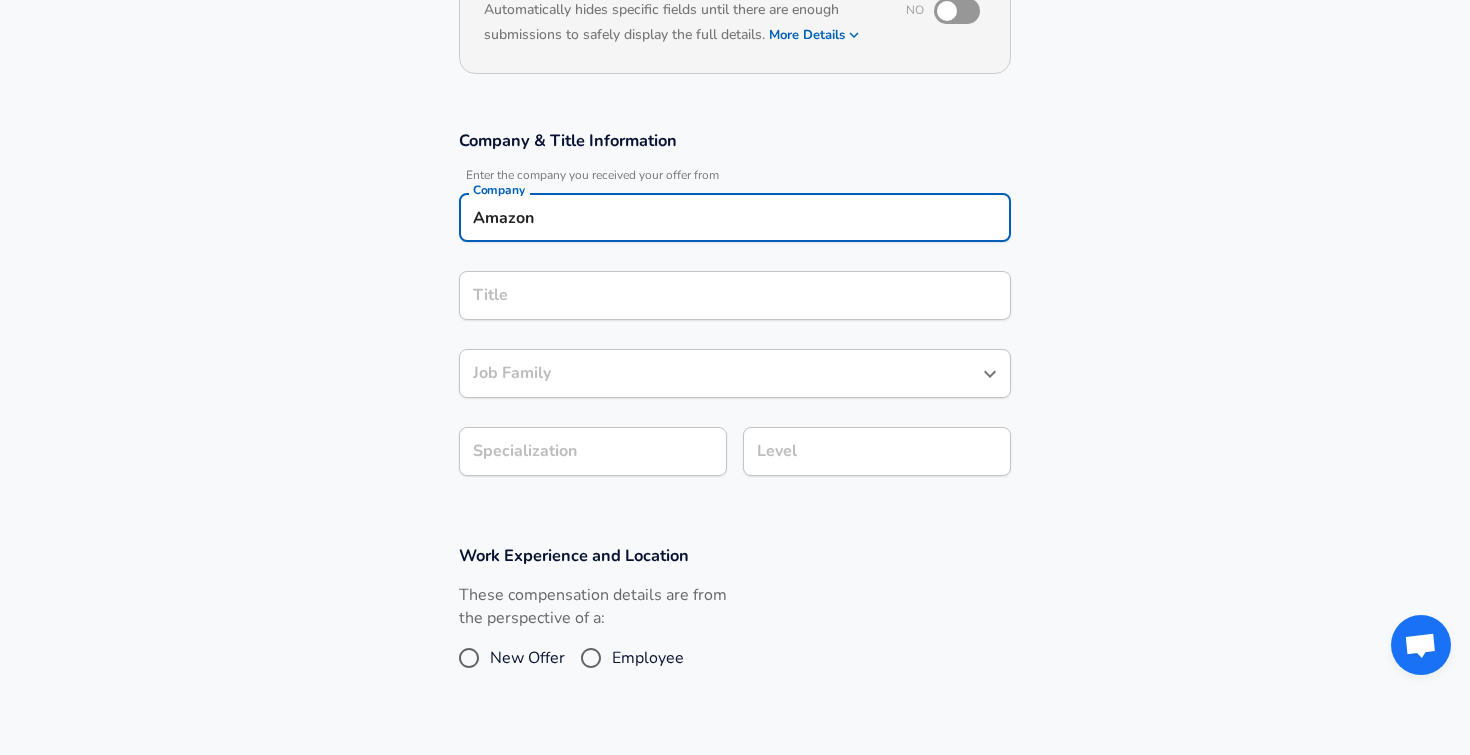 type on "Amazon" 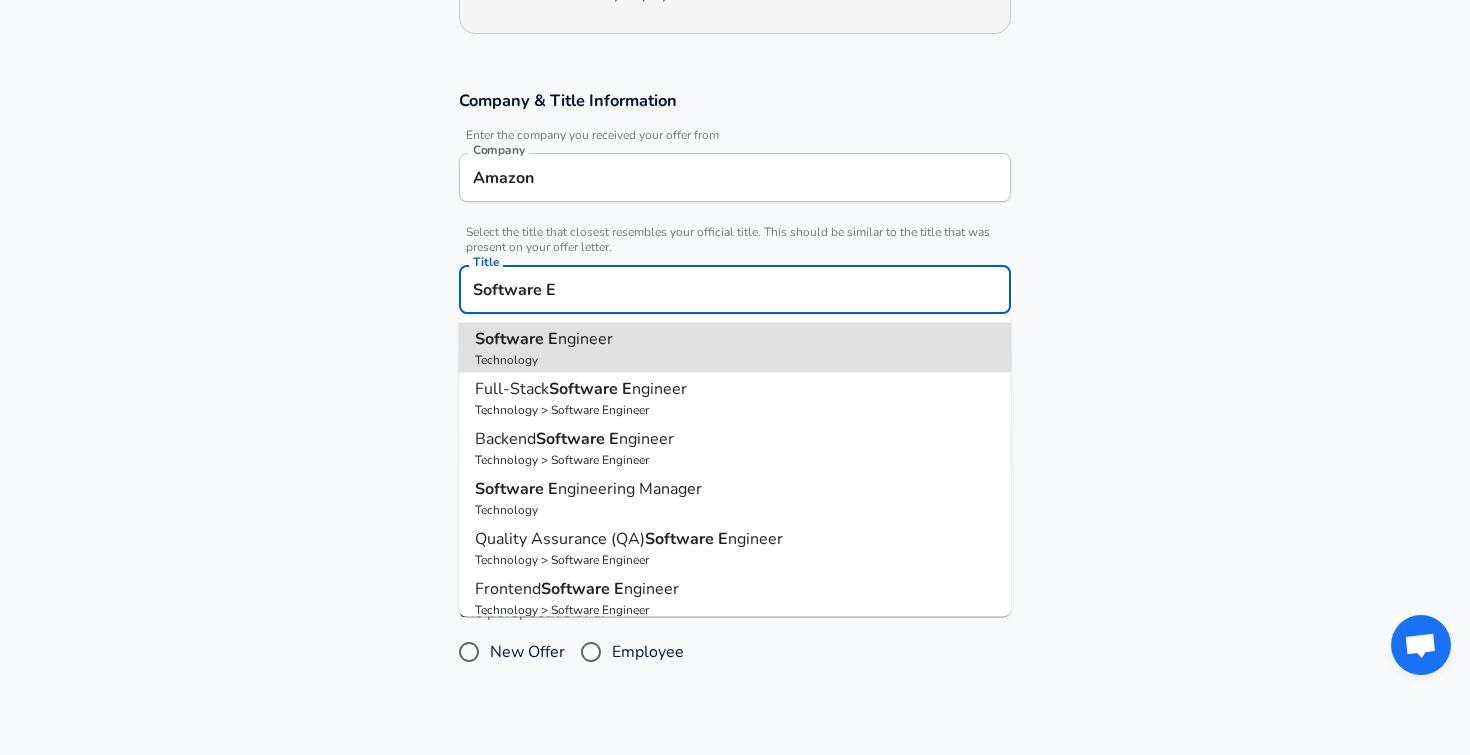 type on "Software Engineer" 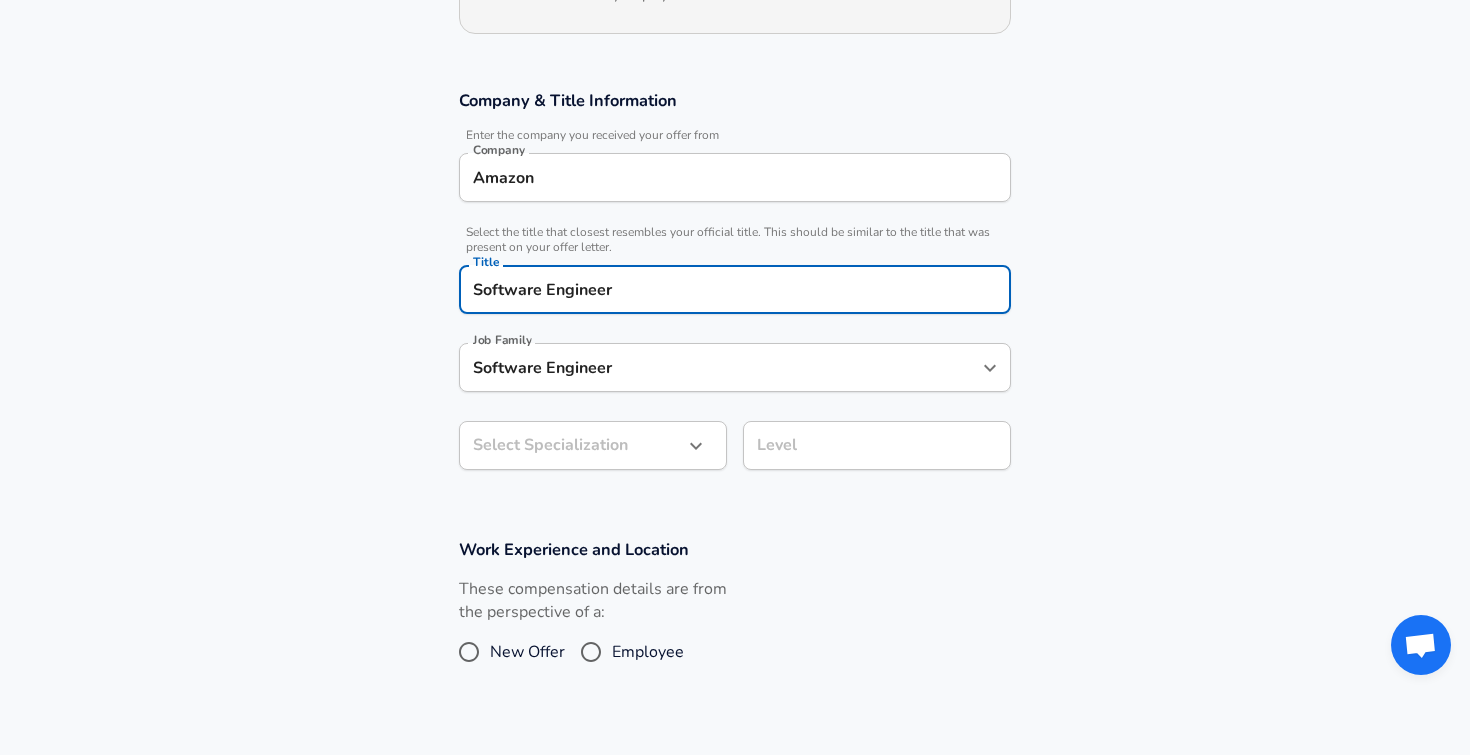 type on "Software Engineer" 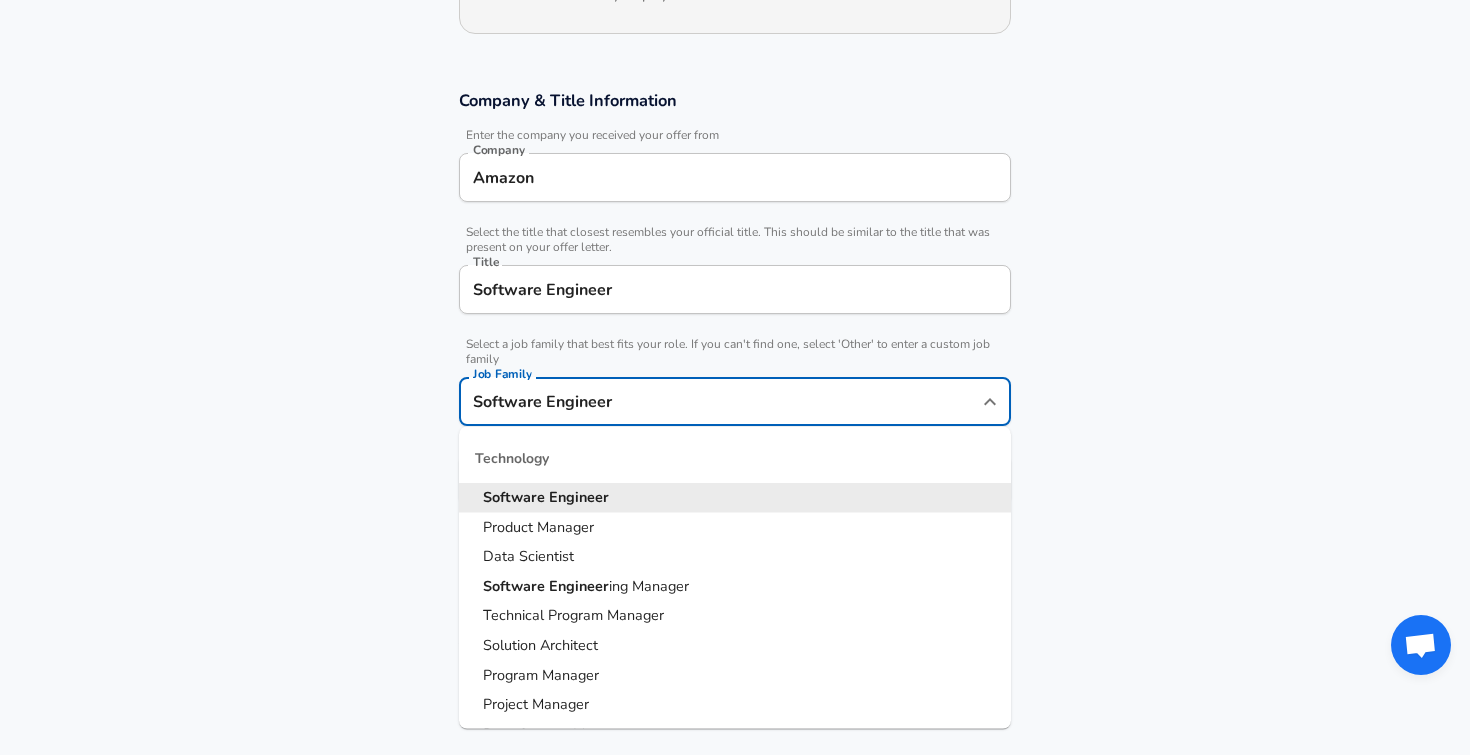 scroll, scrollTop: 330, scrollLeft: 0, axis: vertical 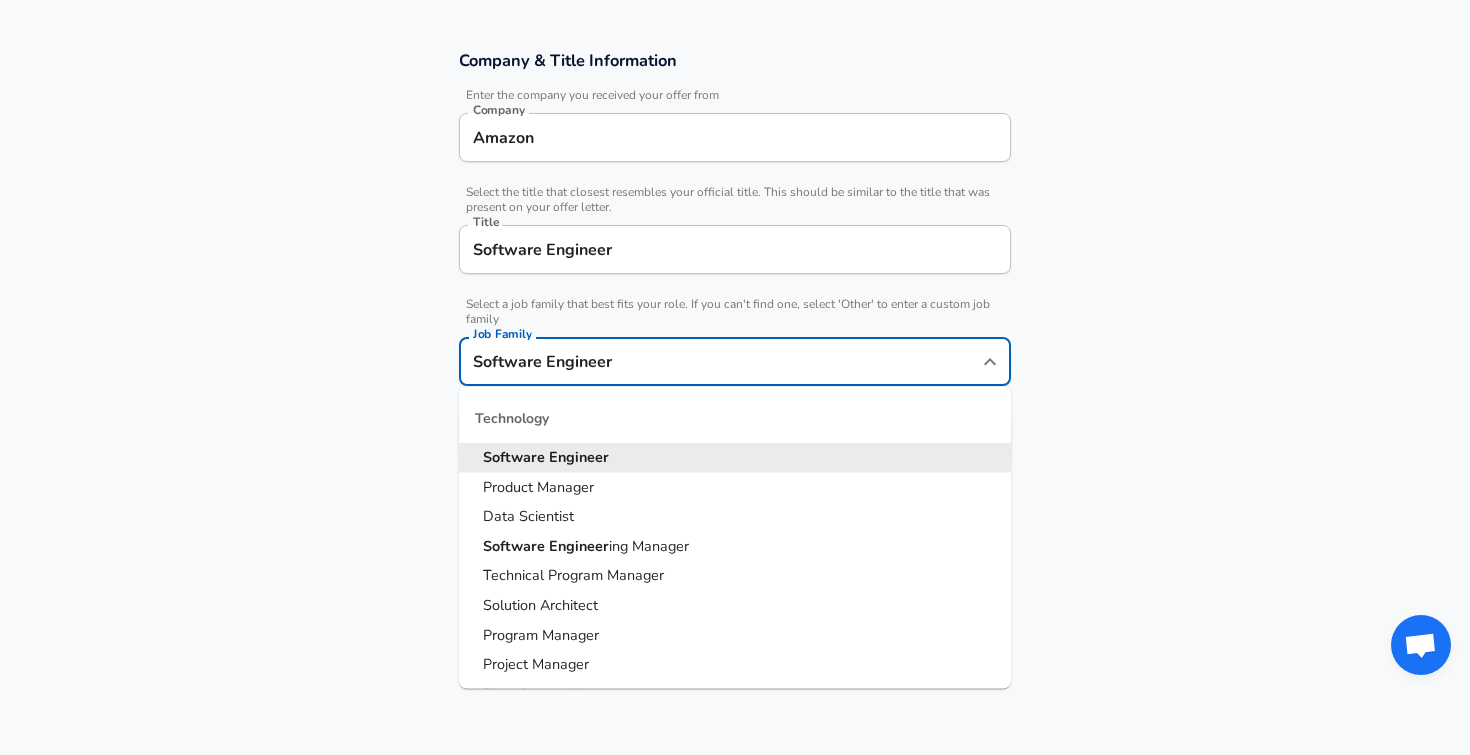 click on "Software Engineer" at bounding box center (720, 361) 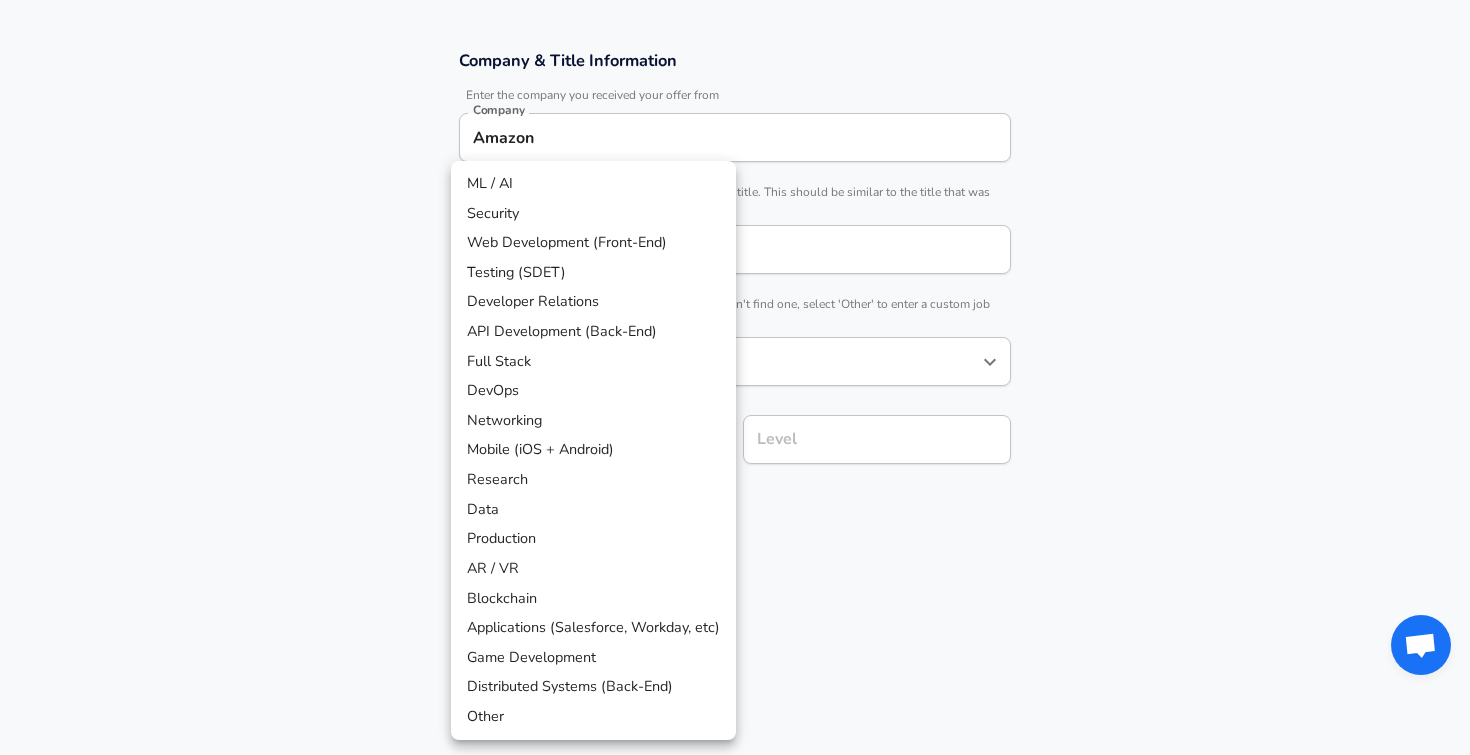 scroll, scrollTop: 390, scrollLeft: 0, axis: vertical 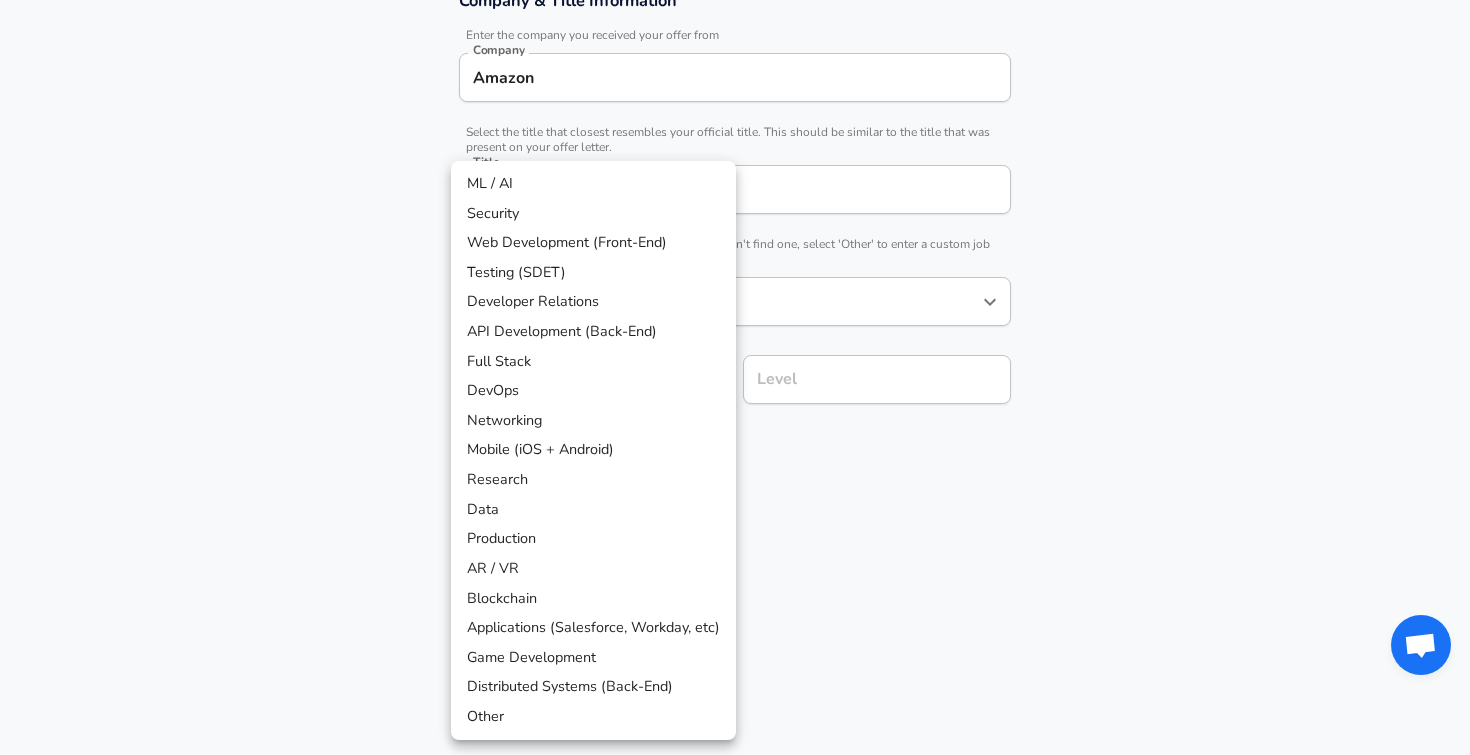 click on "Restart Add Your Salary Upload your offer letter   to verify your submission Enhance Privacy and Anonymity No Automatically hides specific fields until there are enough submissions to safely display the full details.   More Details Based on your submission and the data points that we have already collected, we will automatically hide and anonymize specific fields if there aren't enough data points to remain sufficiently anonymous. Company & Title Information   Enter the company you received your offer from Company Amazon Company   Select the title that closest resembles your official title. This should be similar to the title that was present on your offer letter. Title Software Engineer Title   Select a job family that best fits your role. If you can't find one, select 'Other' to enter a custom job family Job Family Software Engineer Job Family   Select a Specialization that best fits your role. If you can't find one, select 'Other' to enter a custom specialization Select Specialization ​ Level Level" at bounding box center (735, -13) 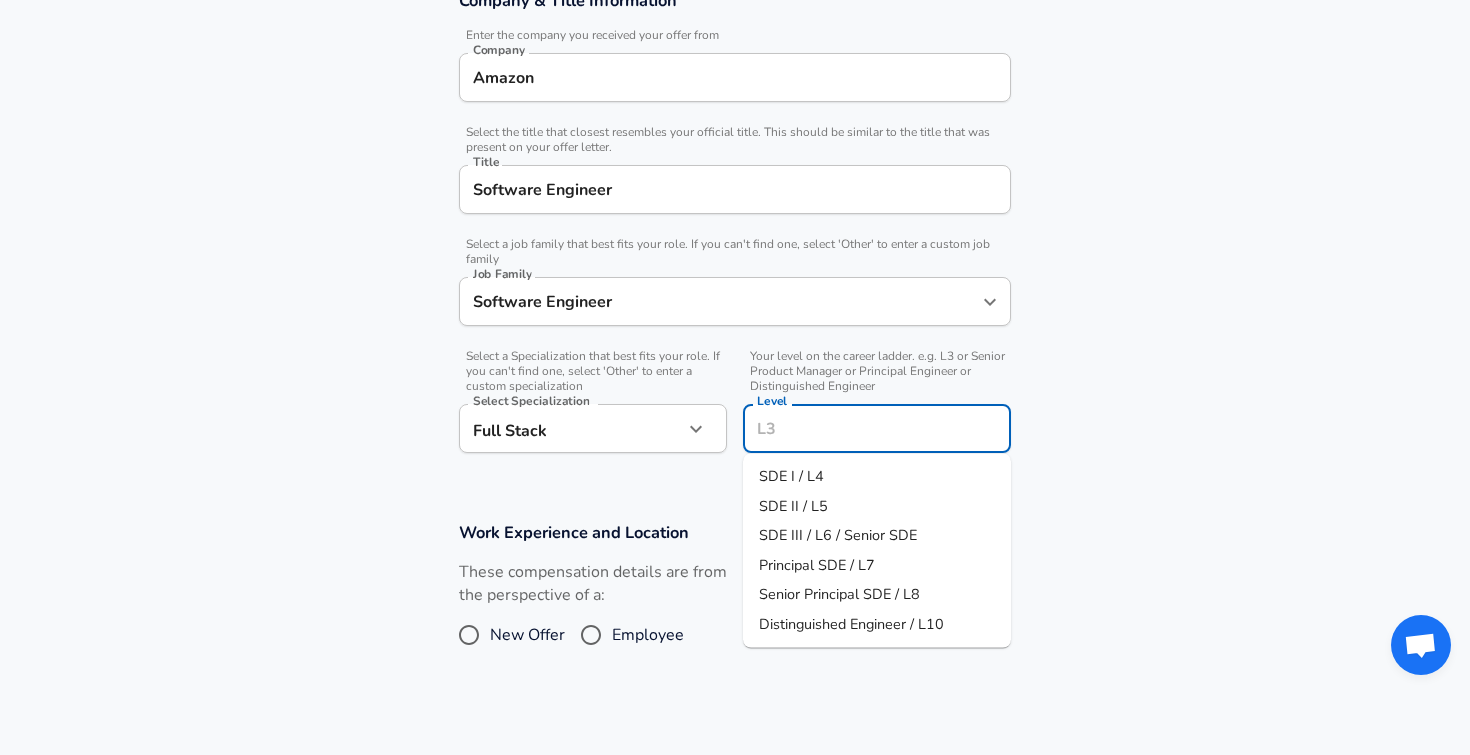 scroll, scrollTop: 430, scrollLeft: 0, axis: vertical 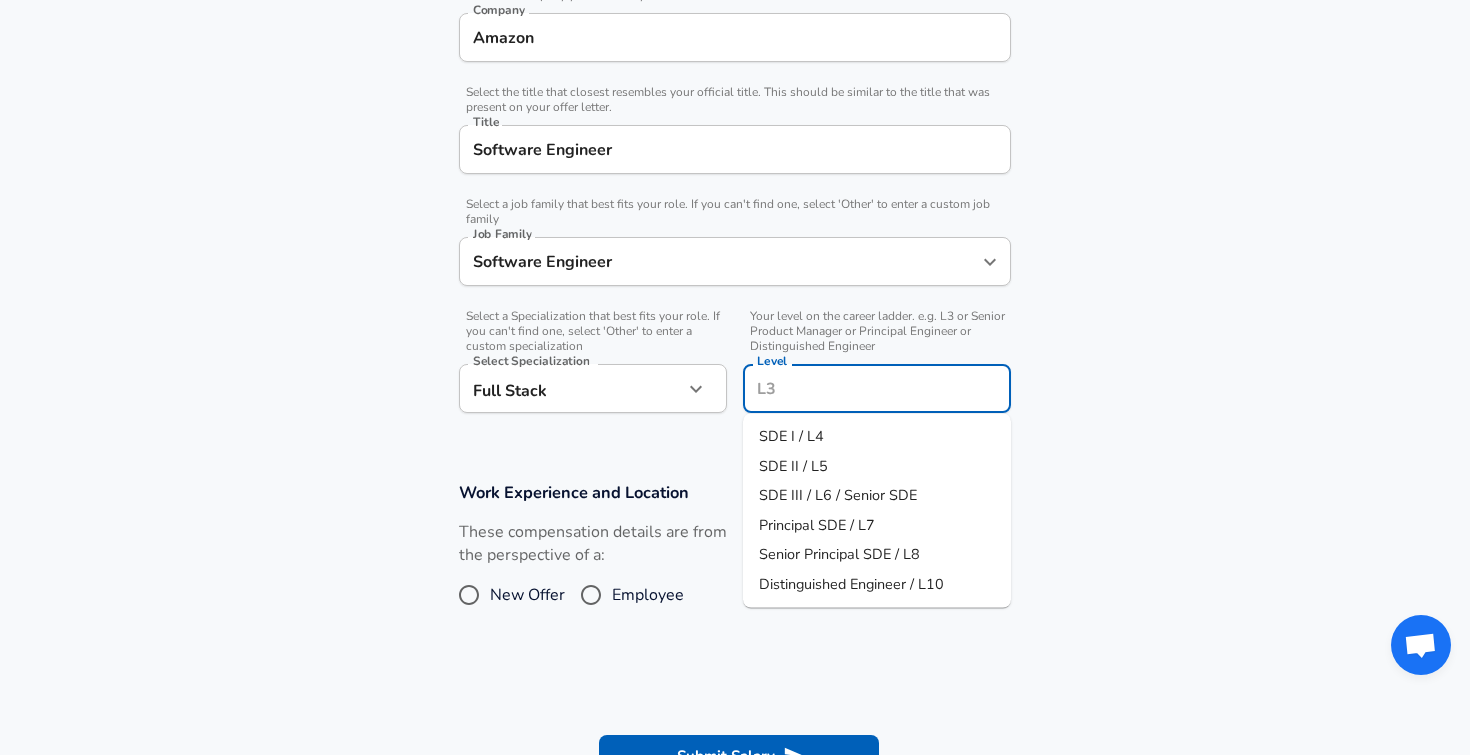click on "Level" at bounding box center (877, 388) 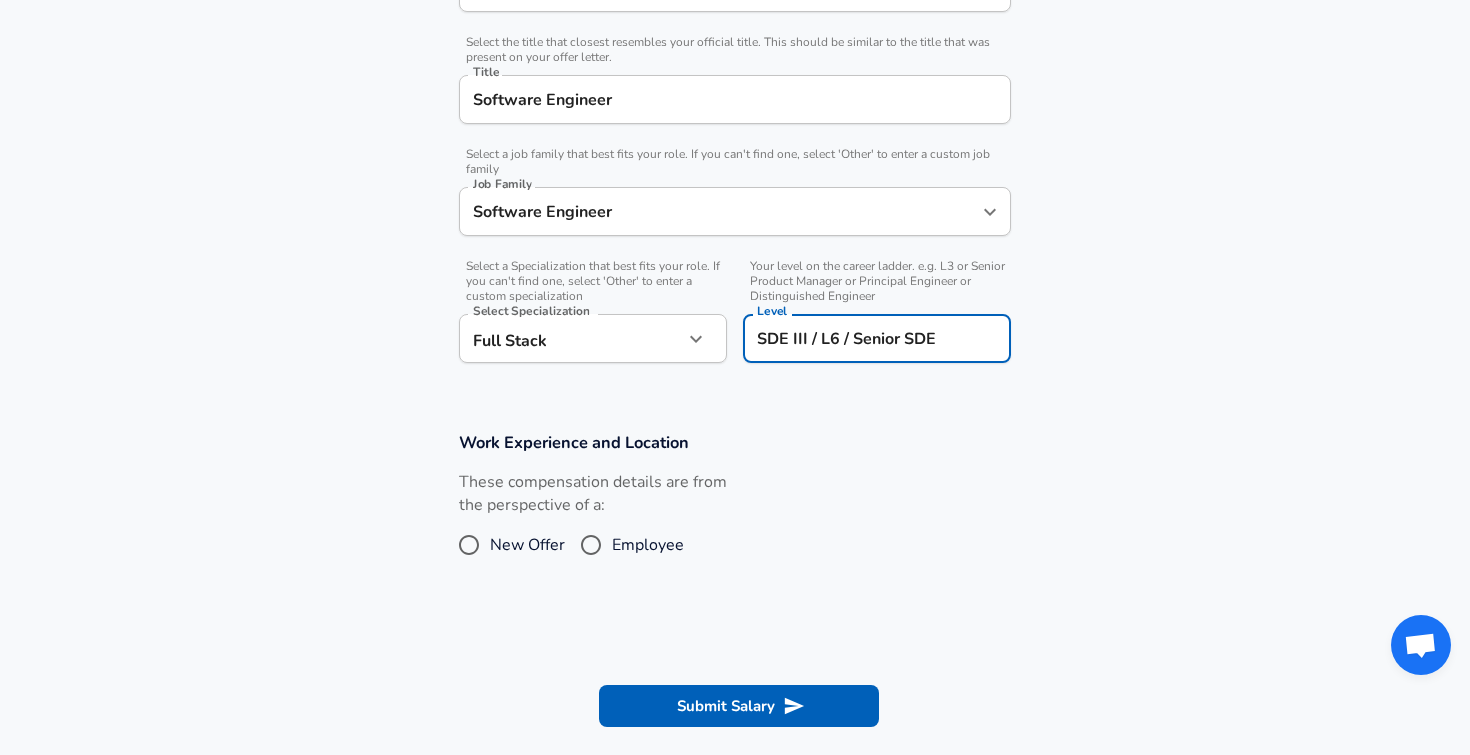 scroll, scrollTop: 484, scrollLeft: 0, axis: vertical 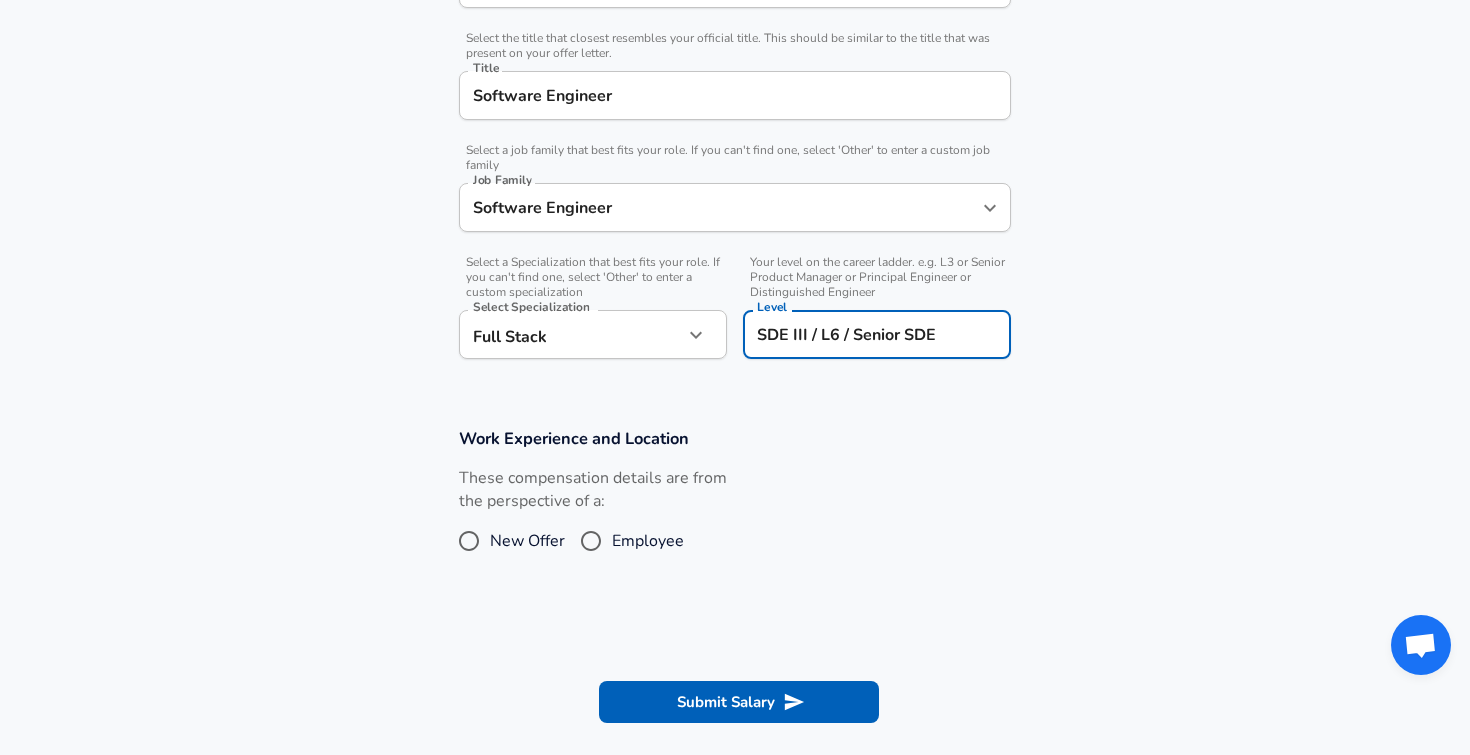 click on "Employee" at bounding box center [591, 541] 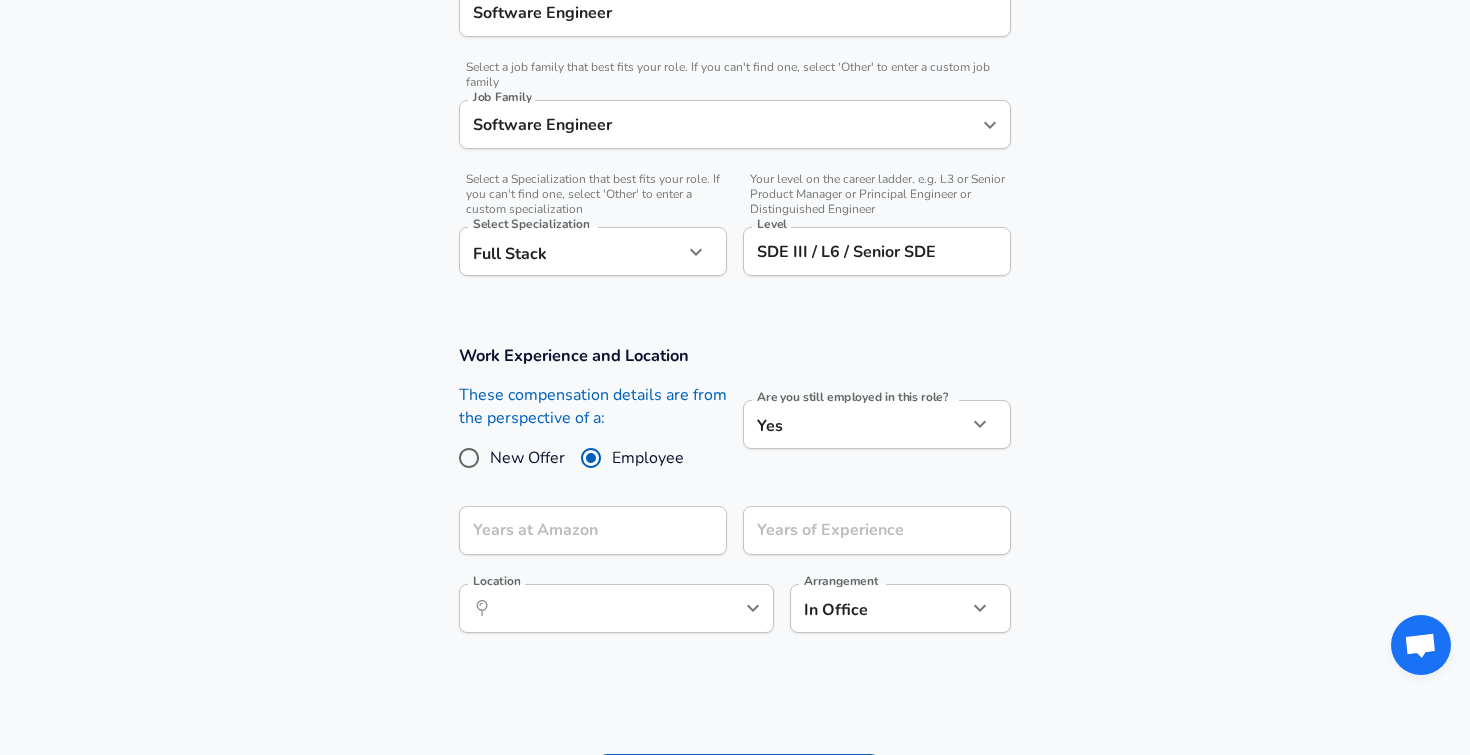 scroll, scrollTop: 628, scrollLeft: 0, axis: vertical 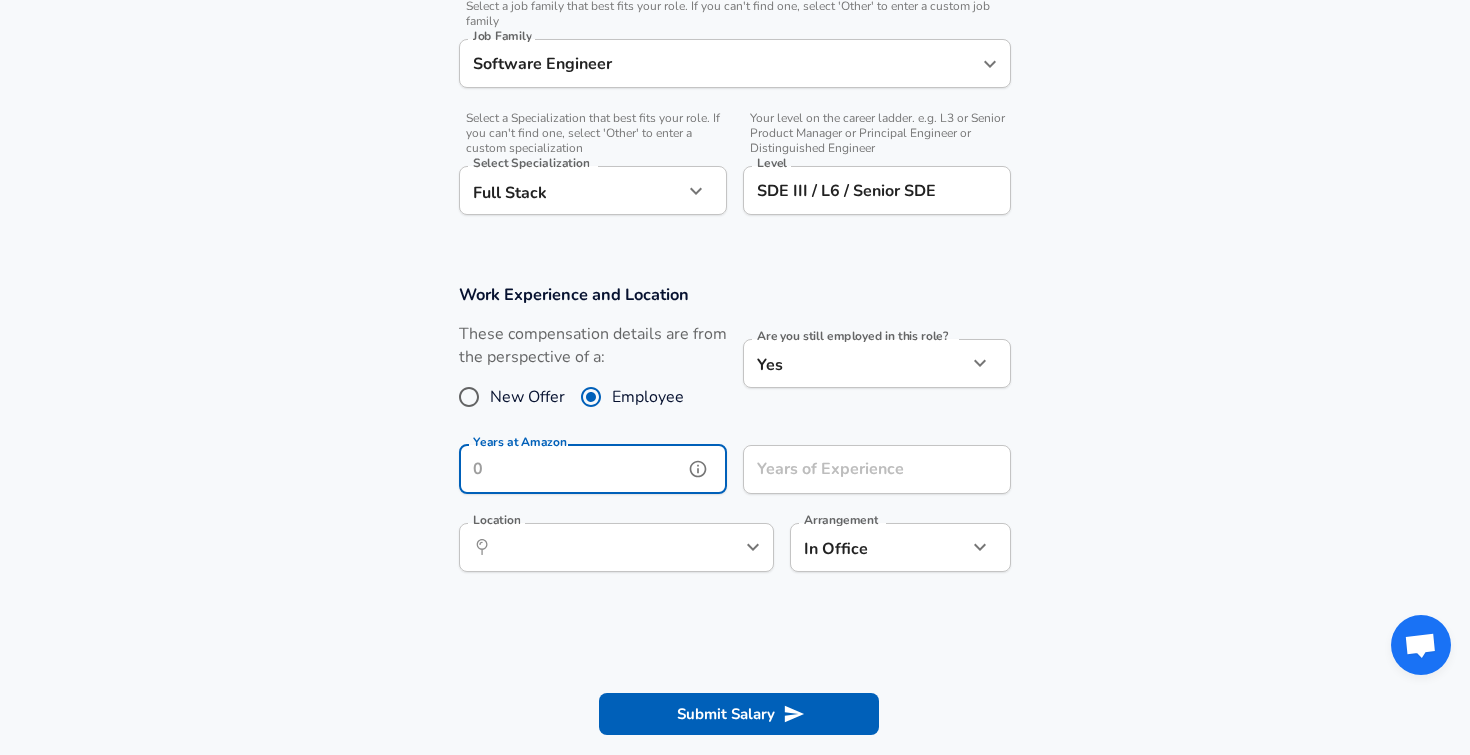click on "Years at Amazon" at bounding box center (571, 469) 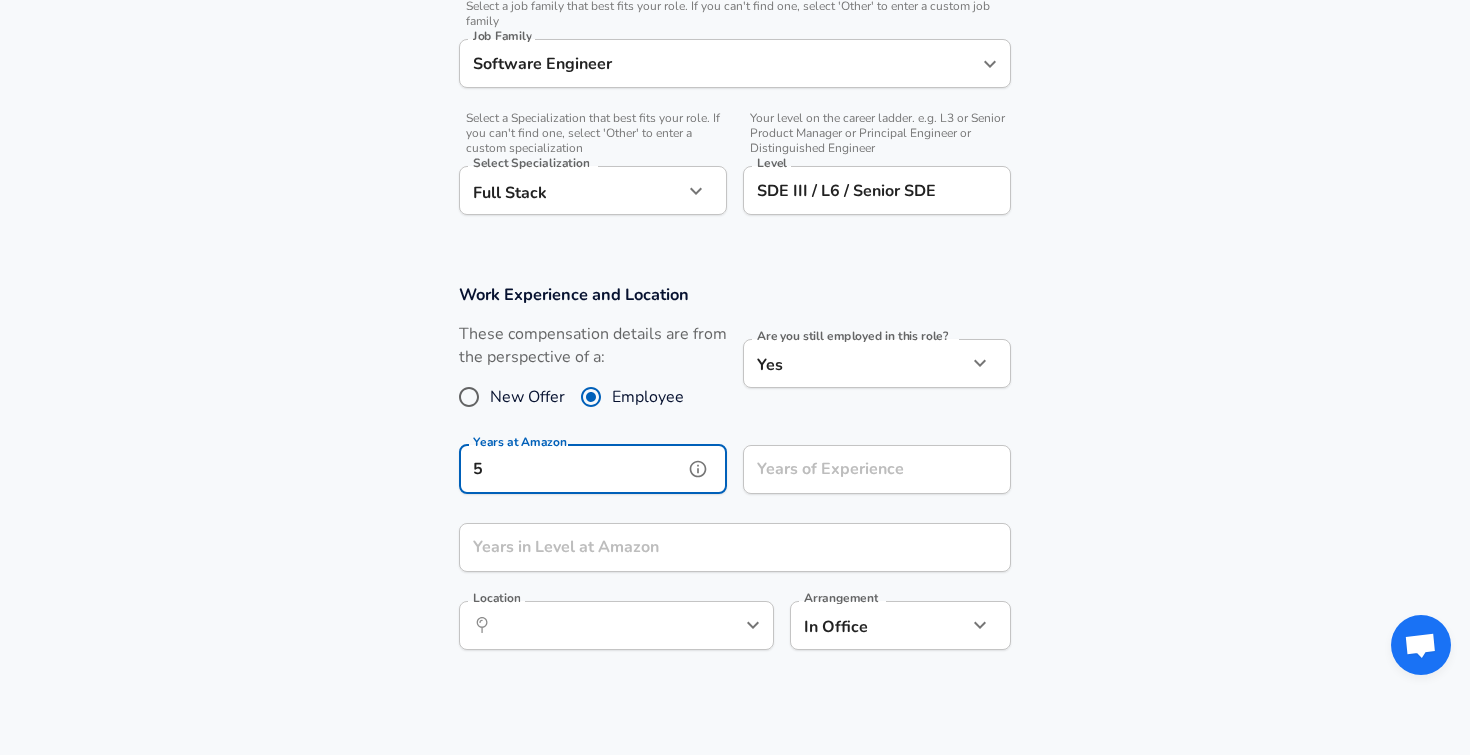 type on "5" 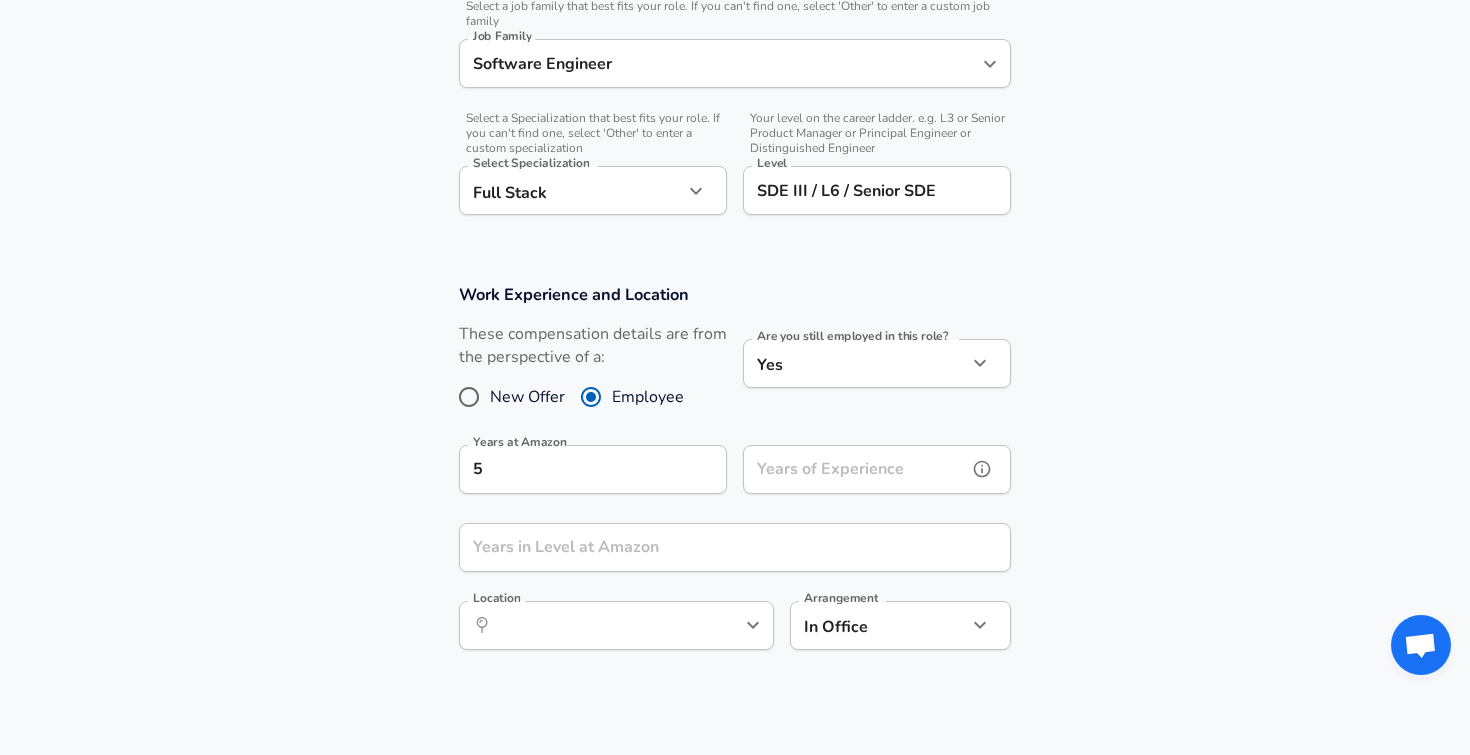 click on "Years of Experience" at bounding box center [855, 469] 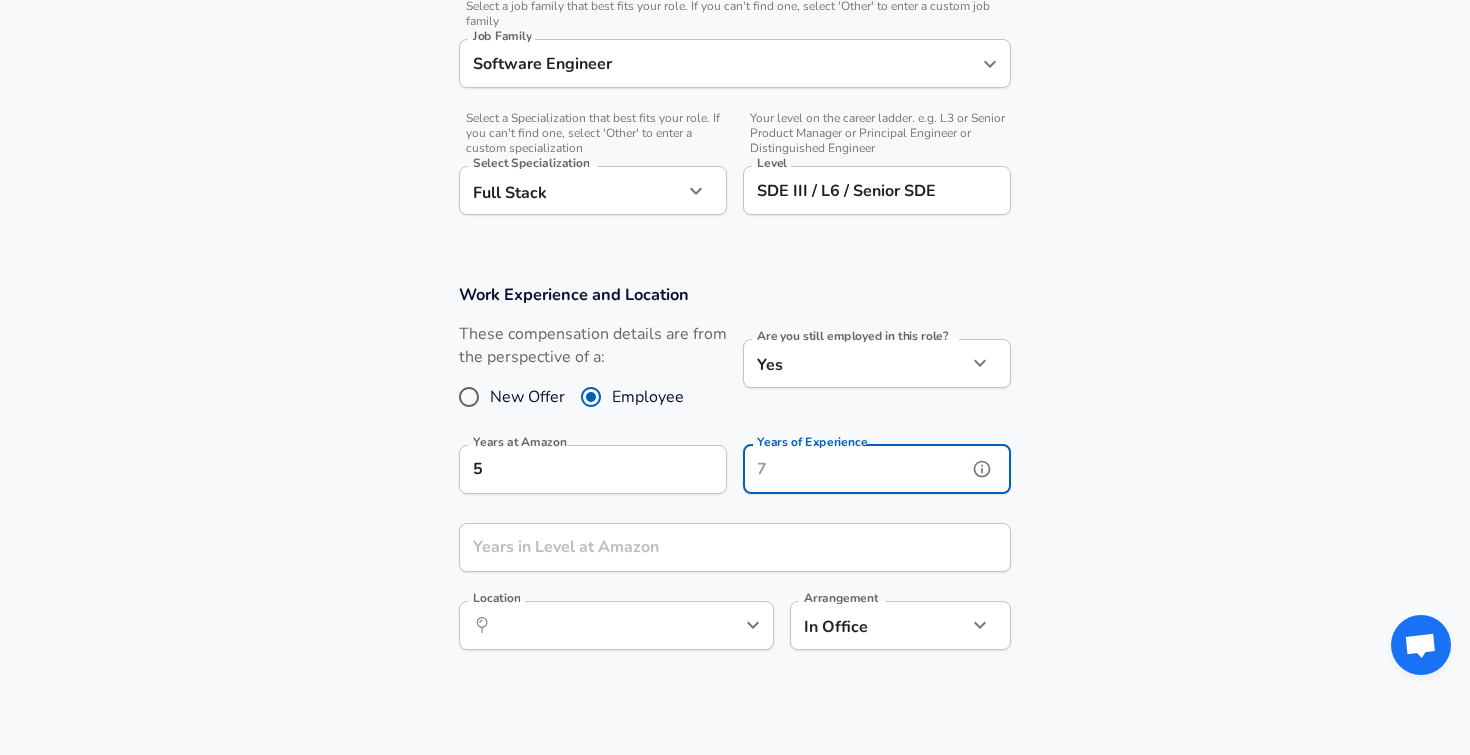 click on "Years of Experience" at bounding box center (855, 469) 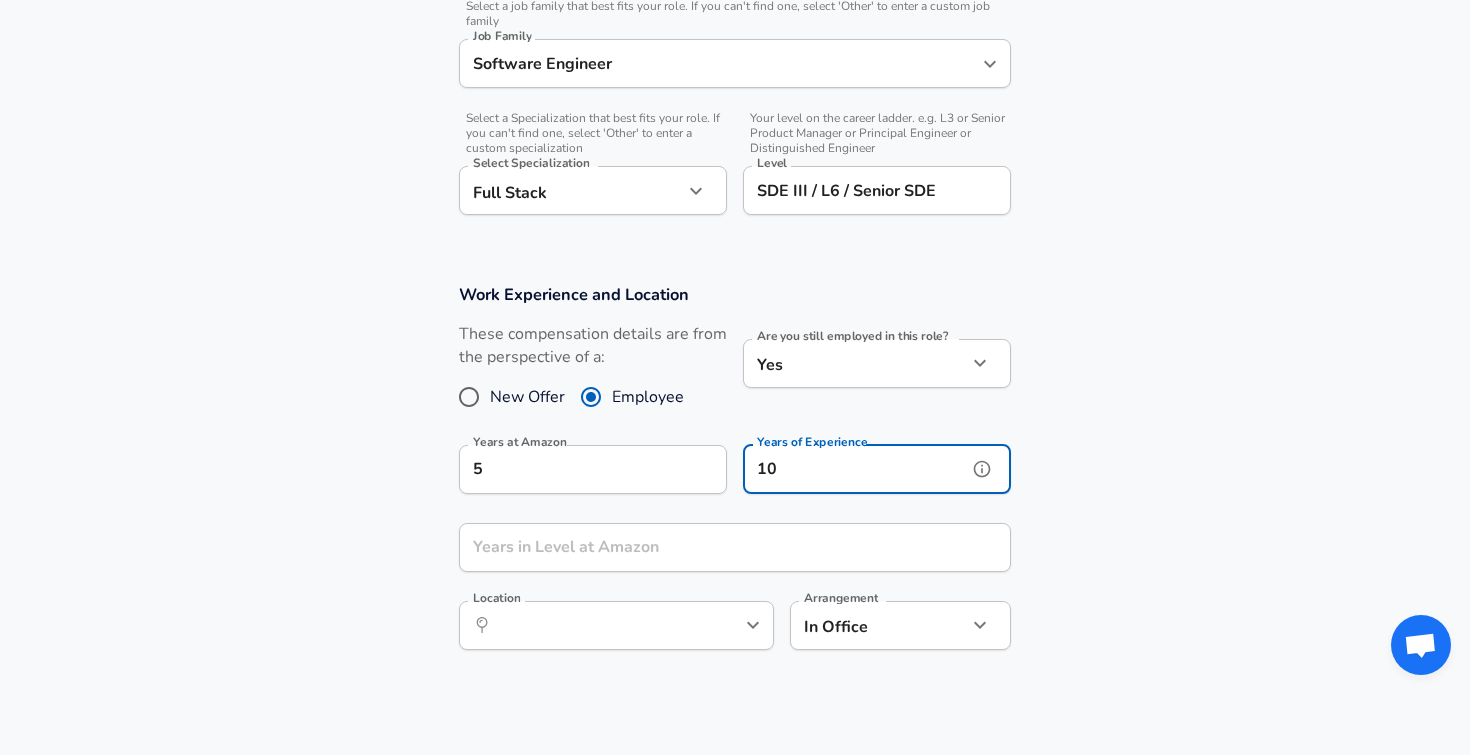 type on "10" 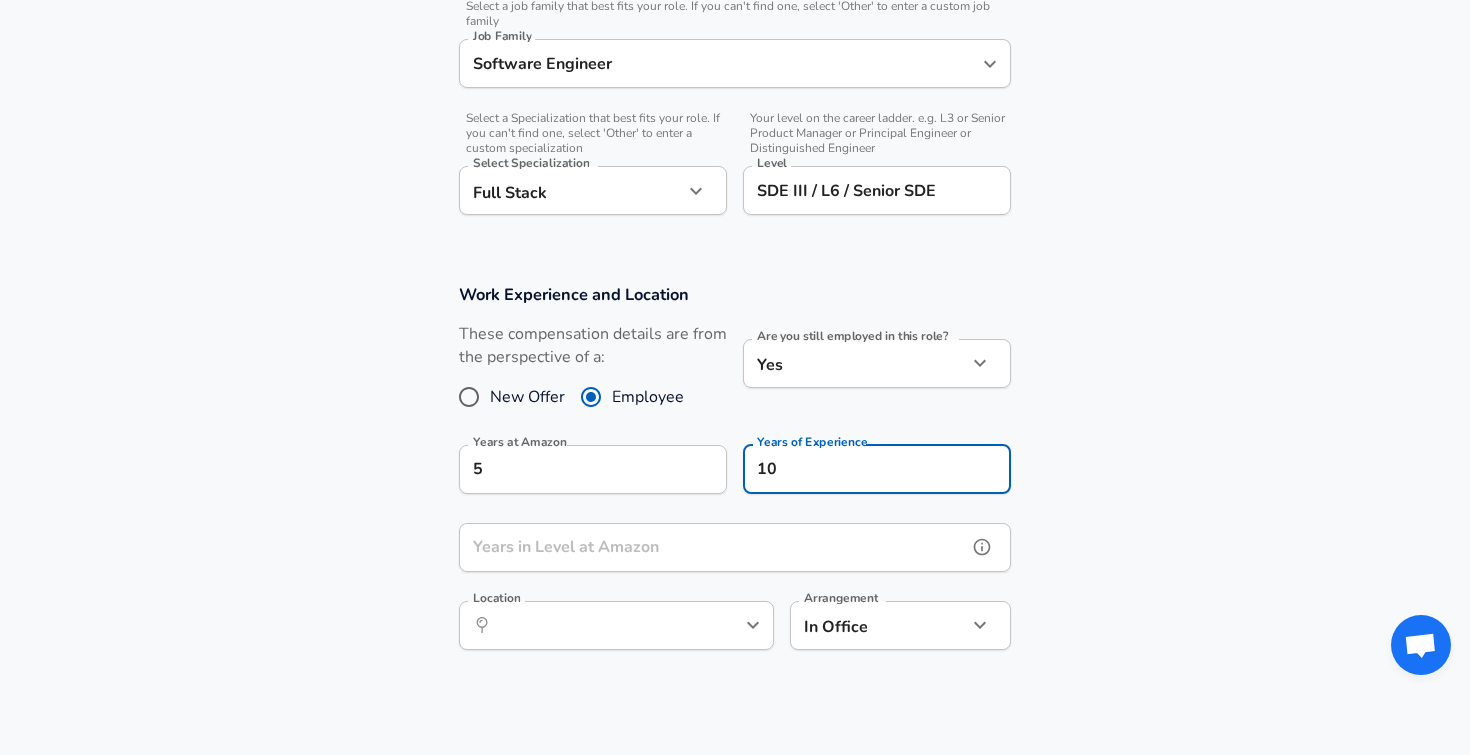 click on "Years in Level at Amazon" at bounding box center [713, 547] 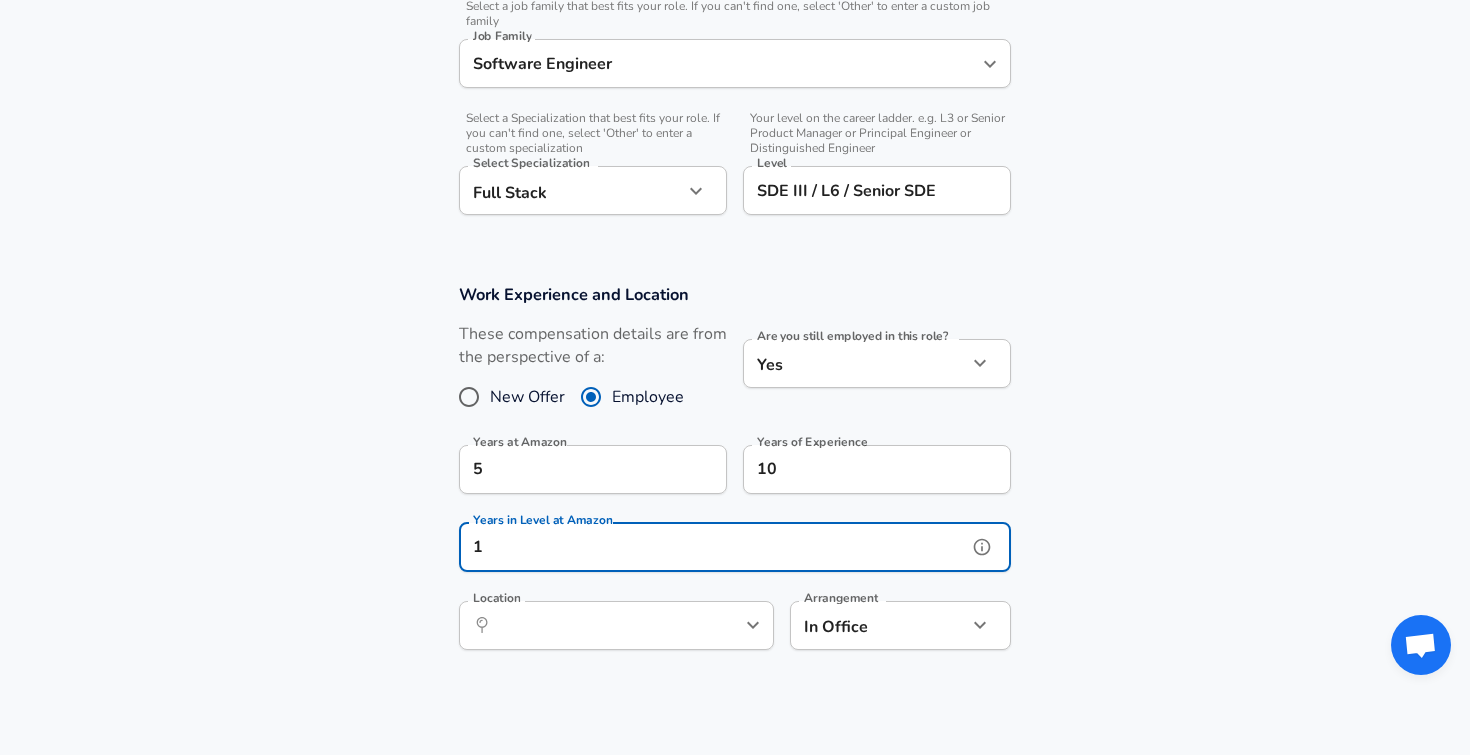 click on "​ Location" at bounding box center (616, 625) 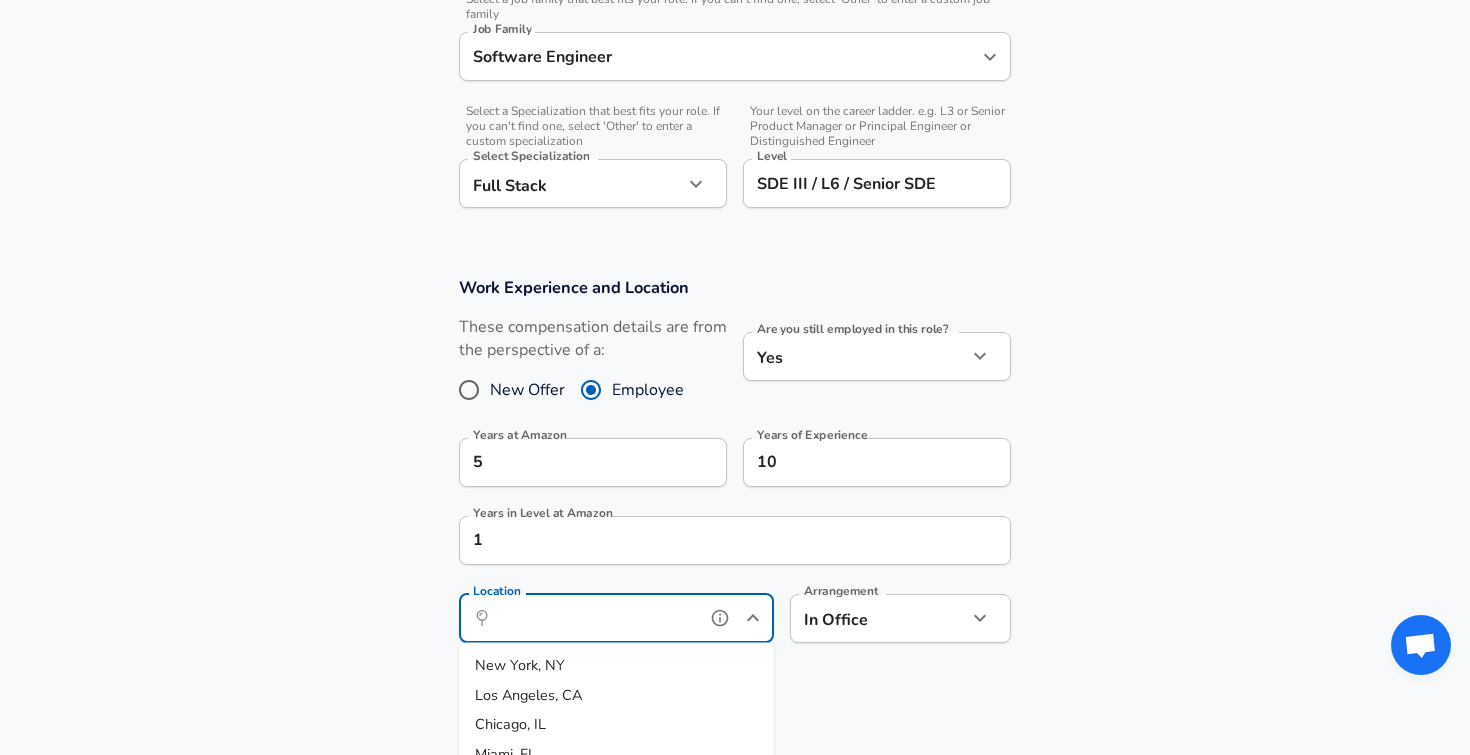 scroll, scrollTop: 638, scrollLeft: 0, axis: vertical 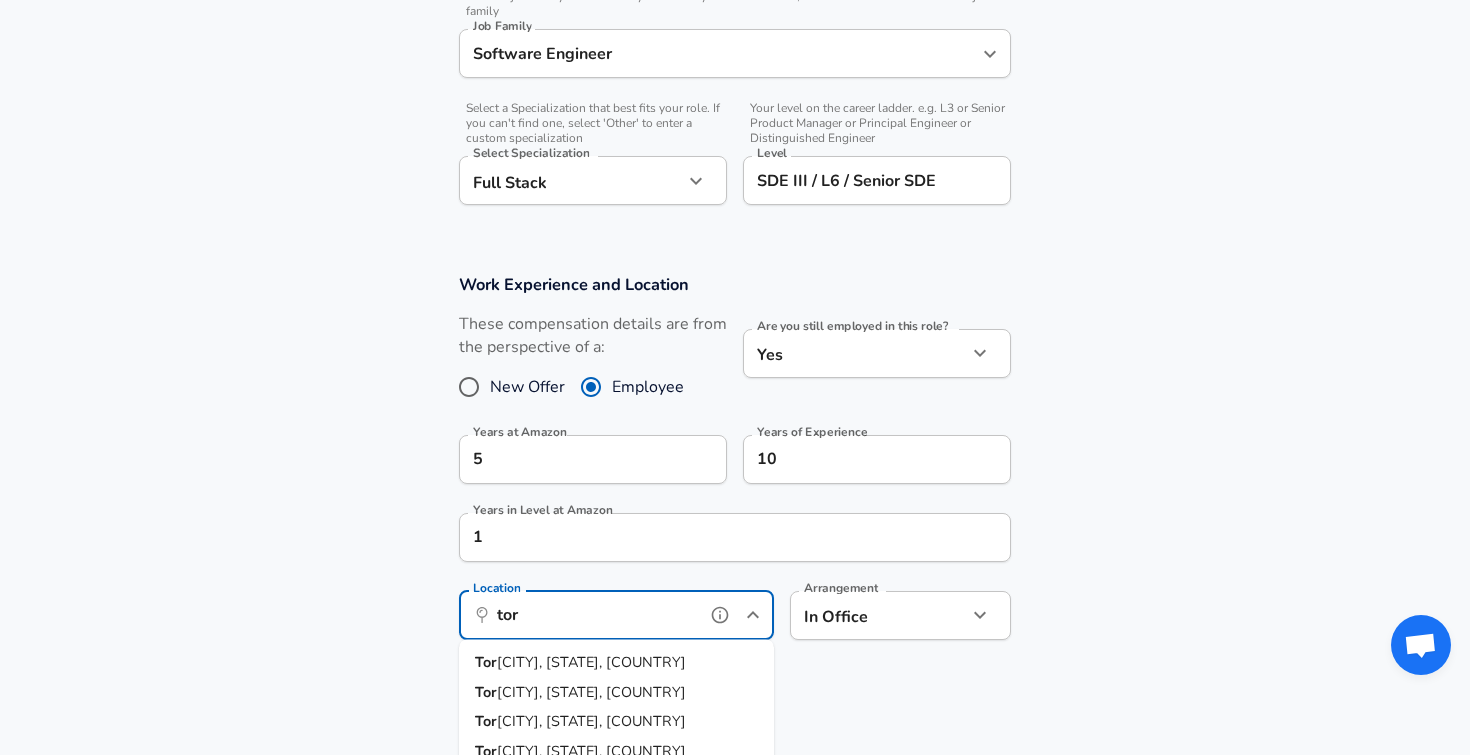 click on "[CITY], [STATE], [COUNTRY]" at bounding box center (616, 663) 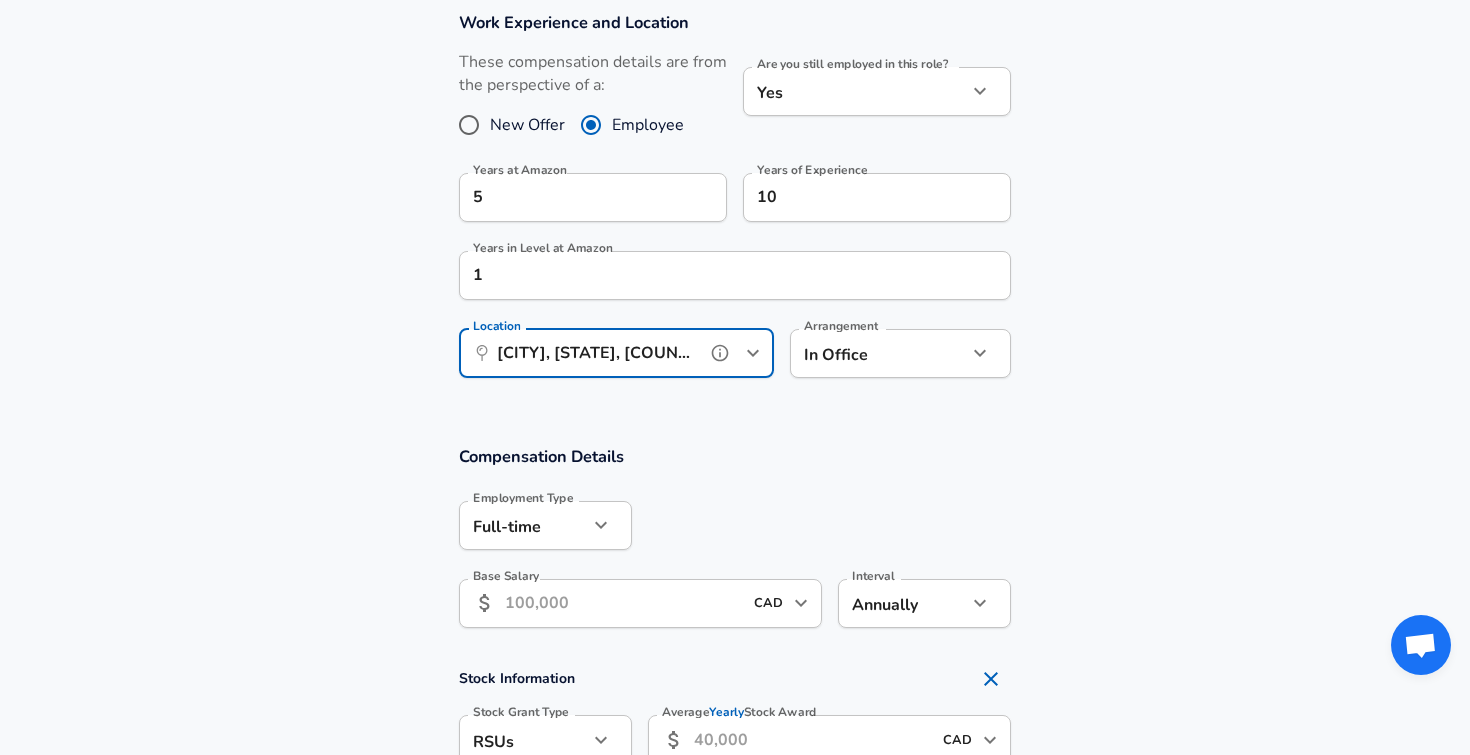 scroll, scrollTop: 1149, scrollLeft: 0, axis: vertical 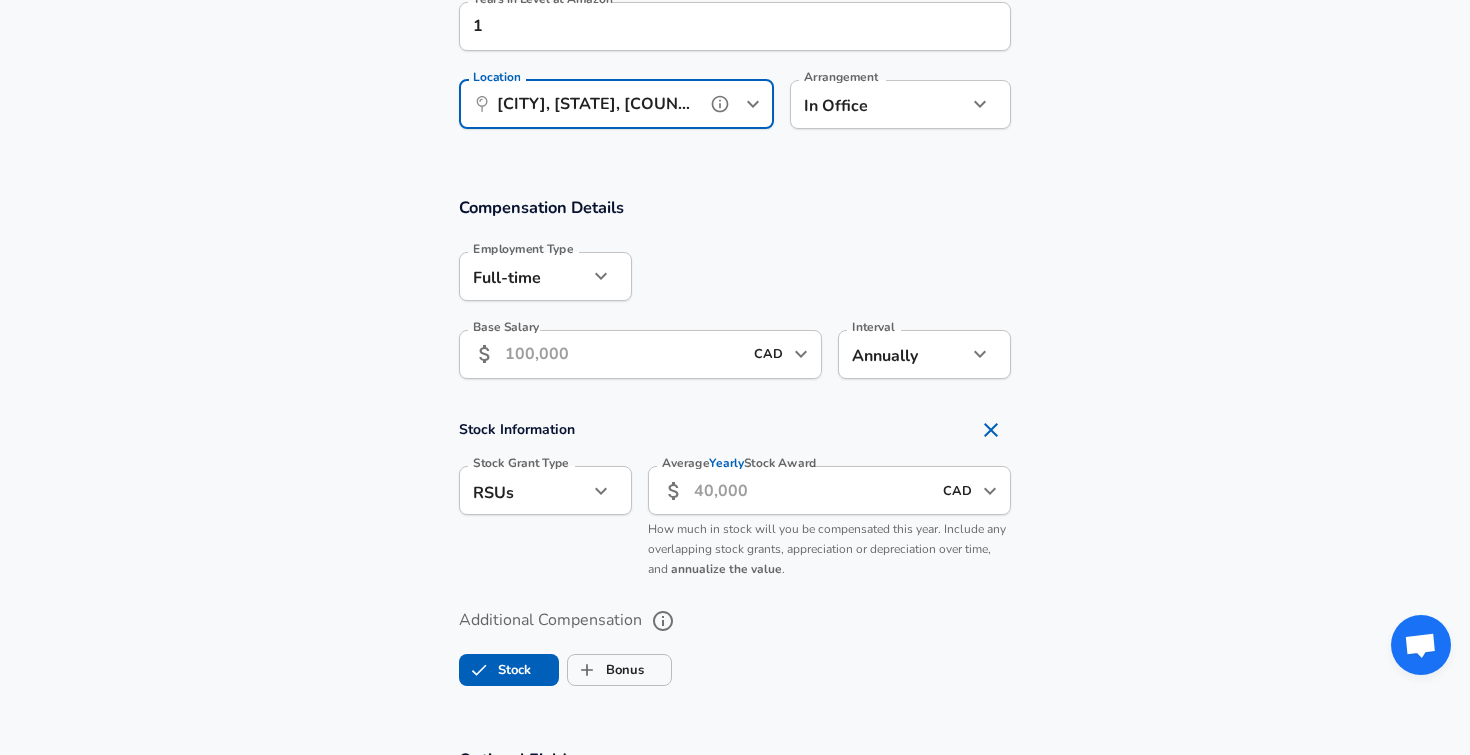 type on "[CITY], [STATE], [COUNTRY]" 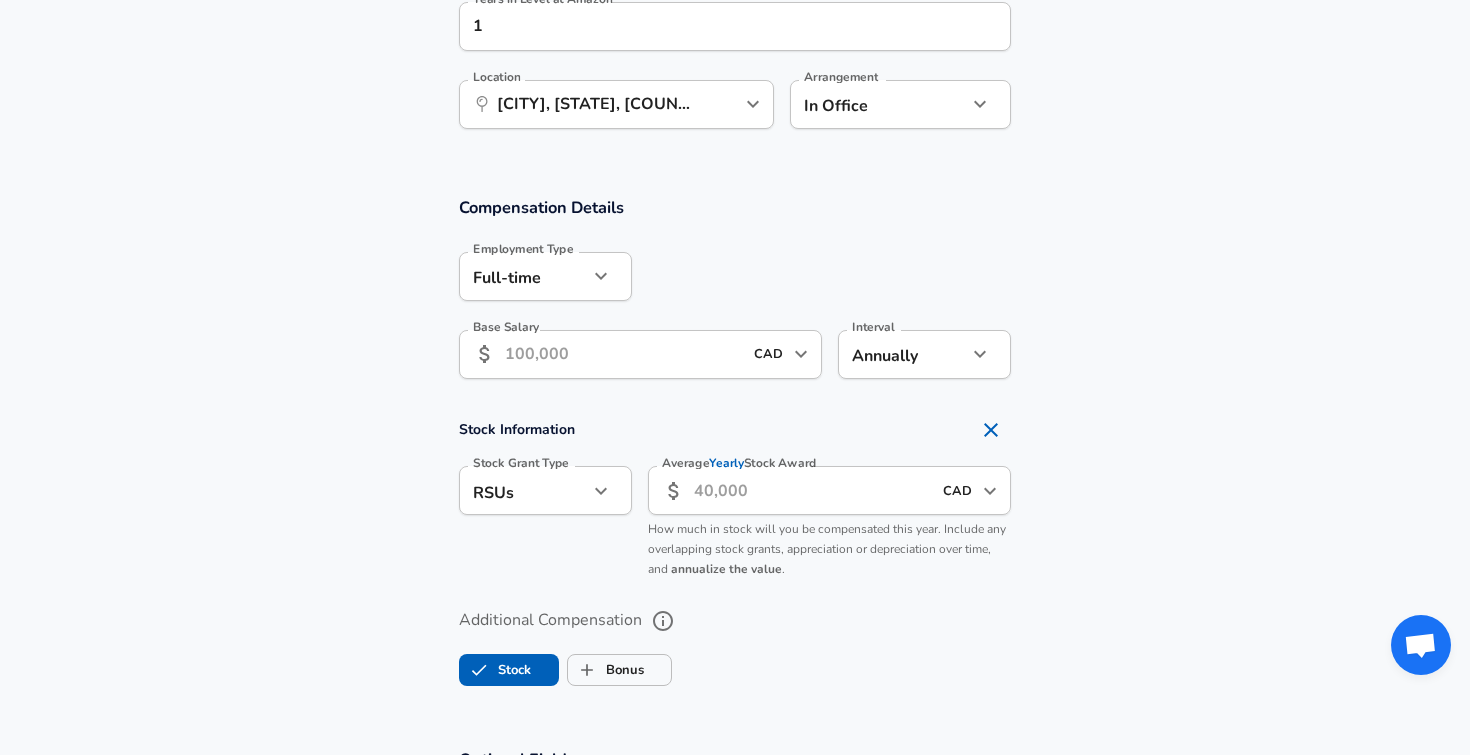 click on "Base Salary" at bounding box center [623, 354] 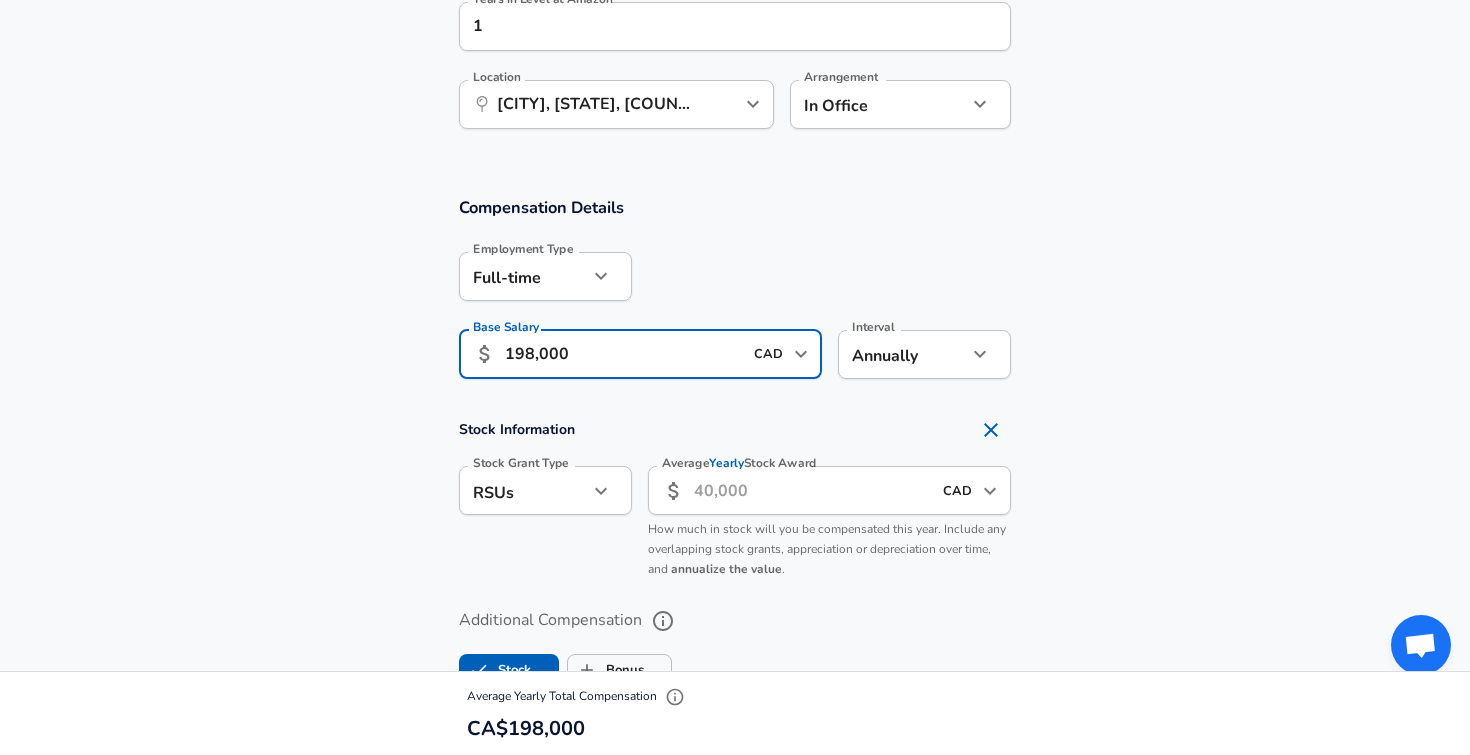 type on "198,000" 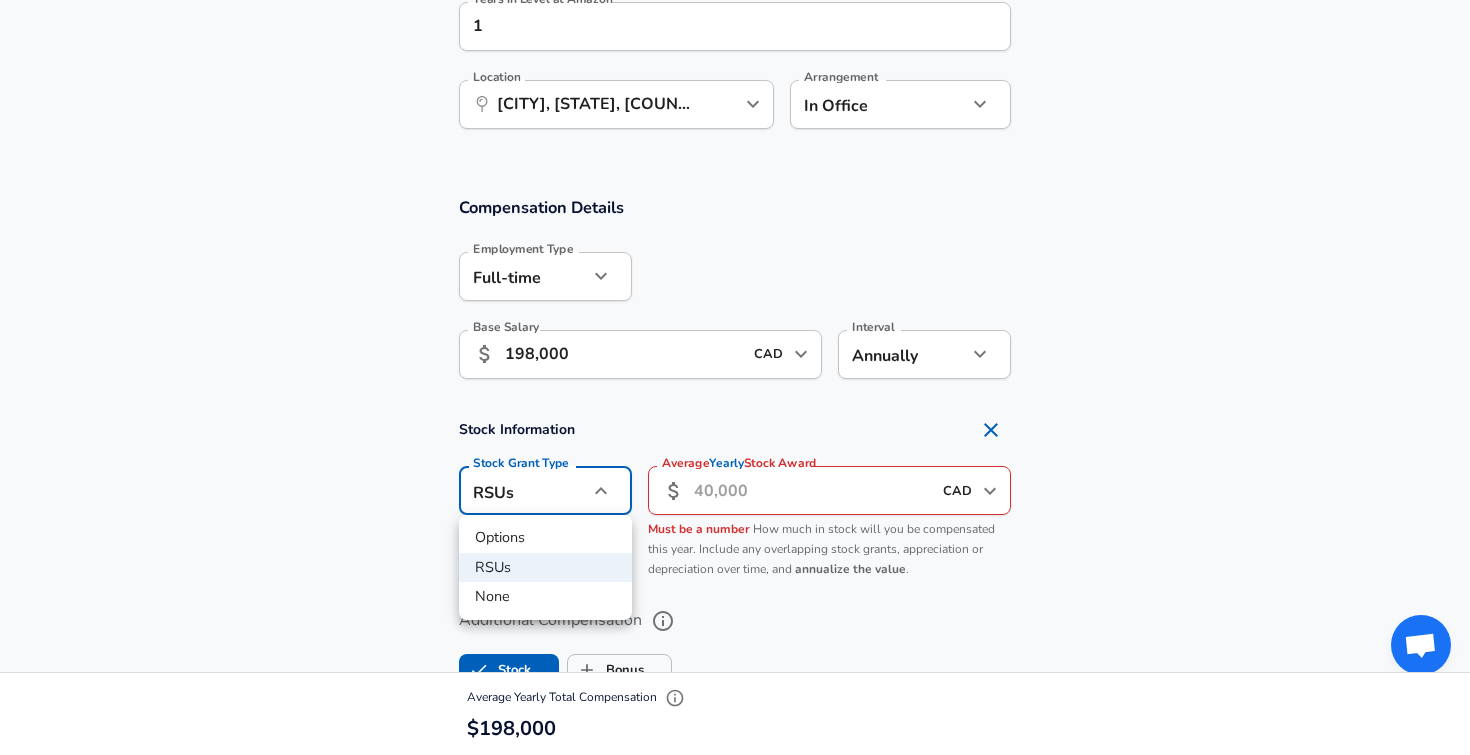 click on "Restart Add Your Salary Upload your offer letter   to verify your submission Enhance Privacy and Anonymity No Automatically hides specific fields until there are enough submissions to safely display the full details.   More Details Based on your submission and the data points that we have already collected, we will automatically hide and anonymize specific fields if there aren't enough data points to remain sufficiently anonymous. Company & Title Information   Enter the company you received your offer from Company Amazon Company   Select the title that closest resembles your official title. This should be similar to the title that was present on your offer letter. Title Software Engineer Title   Select a job family that best fits your role. If you can't find one, select 'Other' to enter a custom job family Job Family Software Engineer Job Family   Select a Specialization that best fits your role. If you can't find one, select 'Other' to enter a custom specialization Select Specialization Full Stack Full Stack" at bounding box center [735, -772] 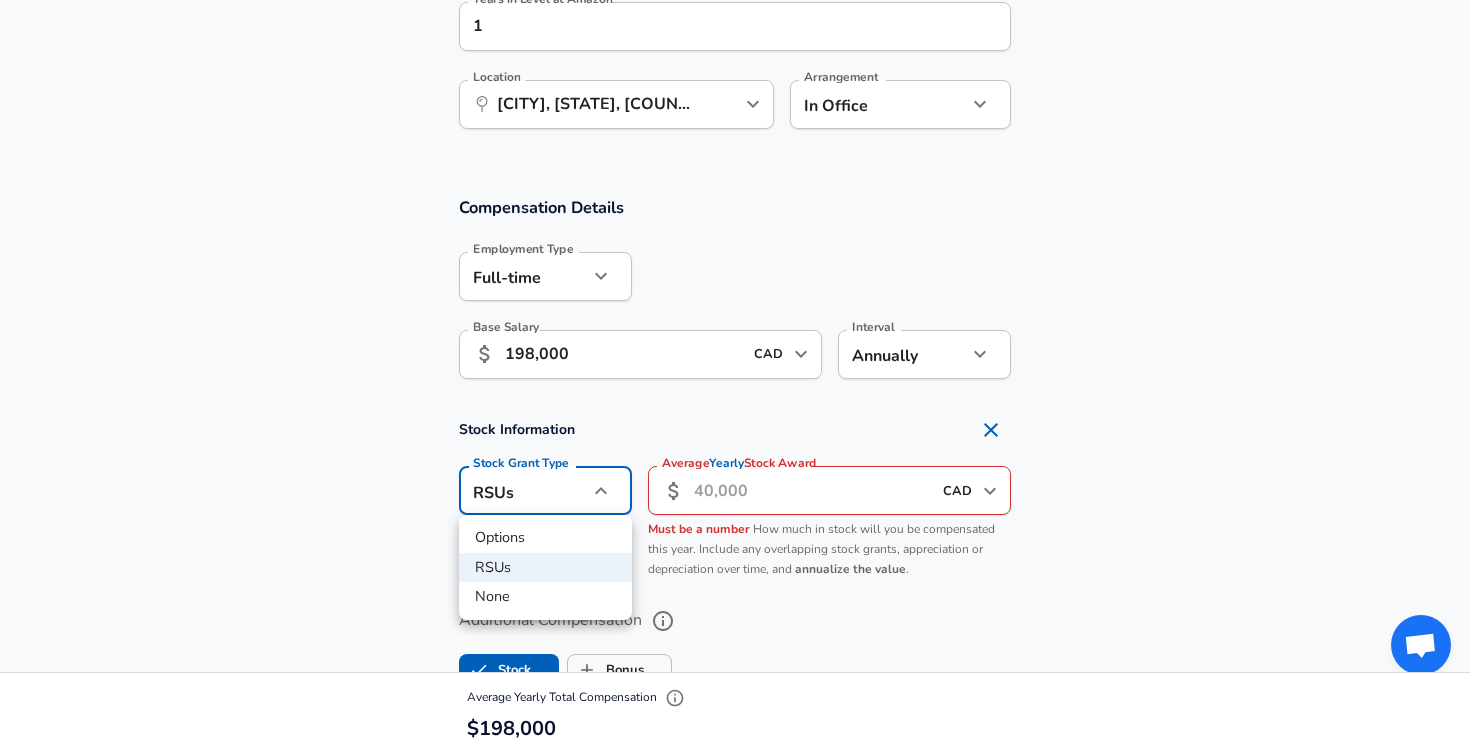 click at bounding box center (735, 377) 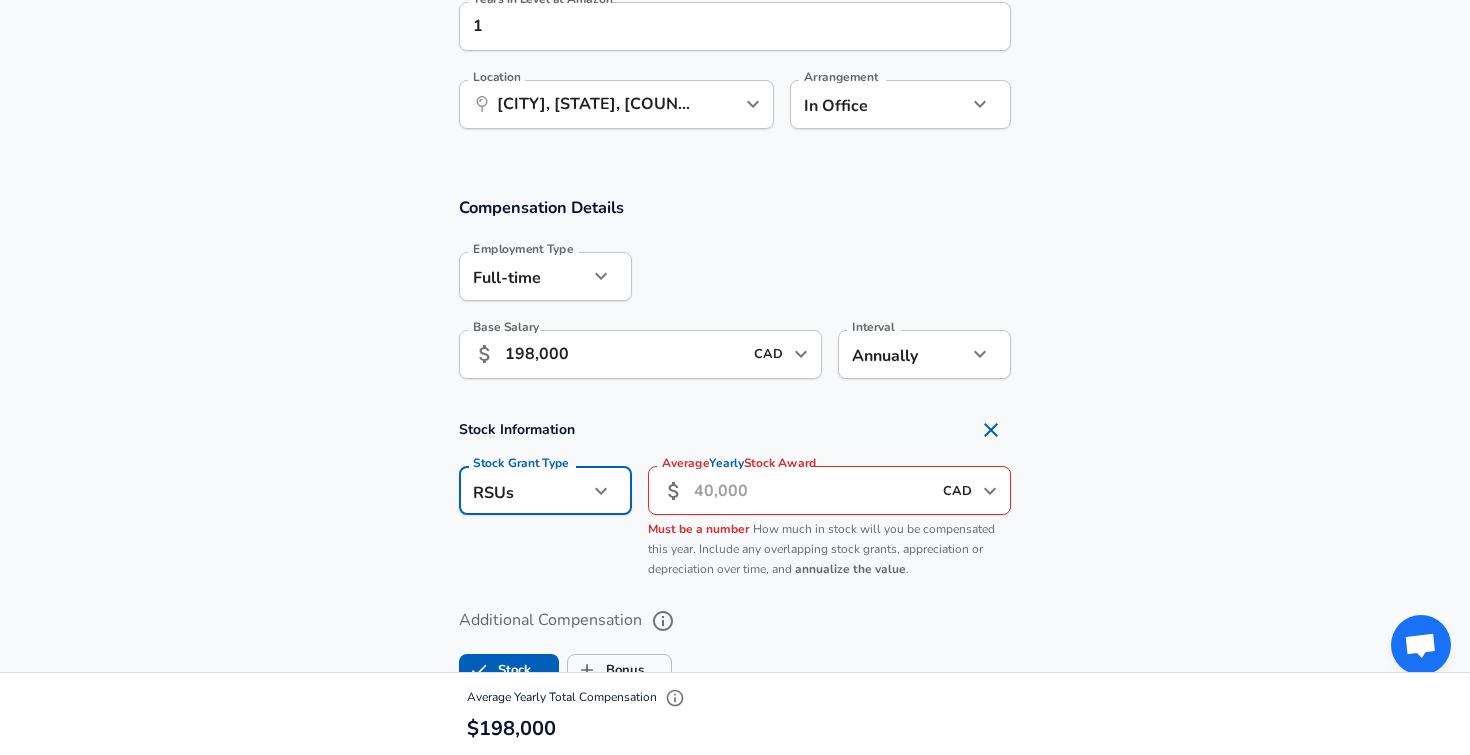 click on "Average  Yearly  Stock Award" at bounding box center (812, 490) 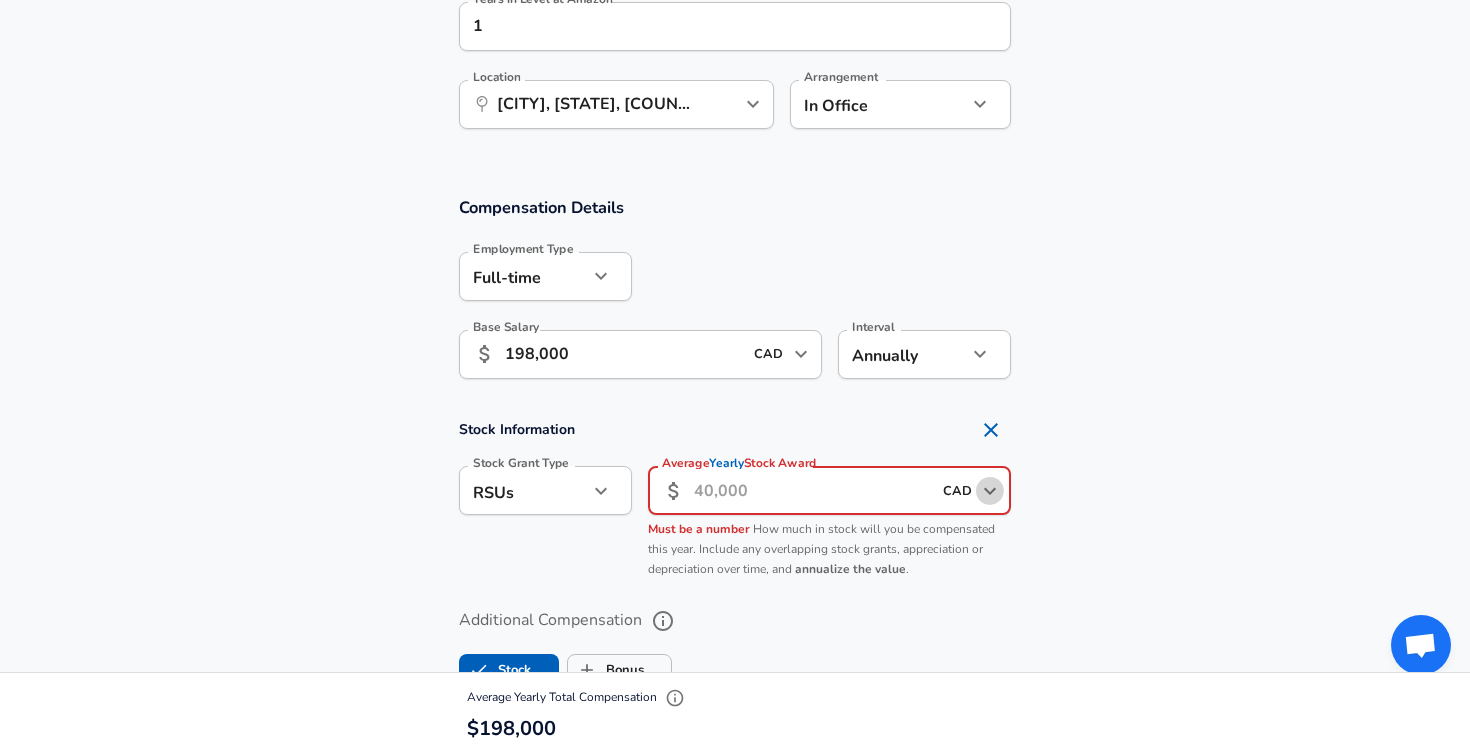 click 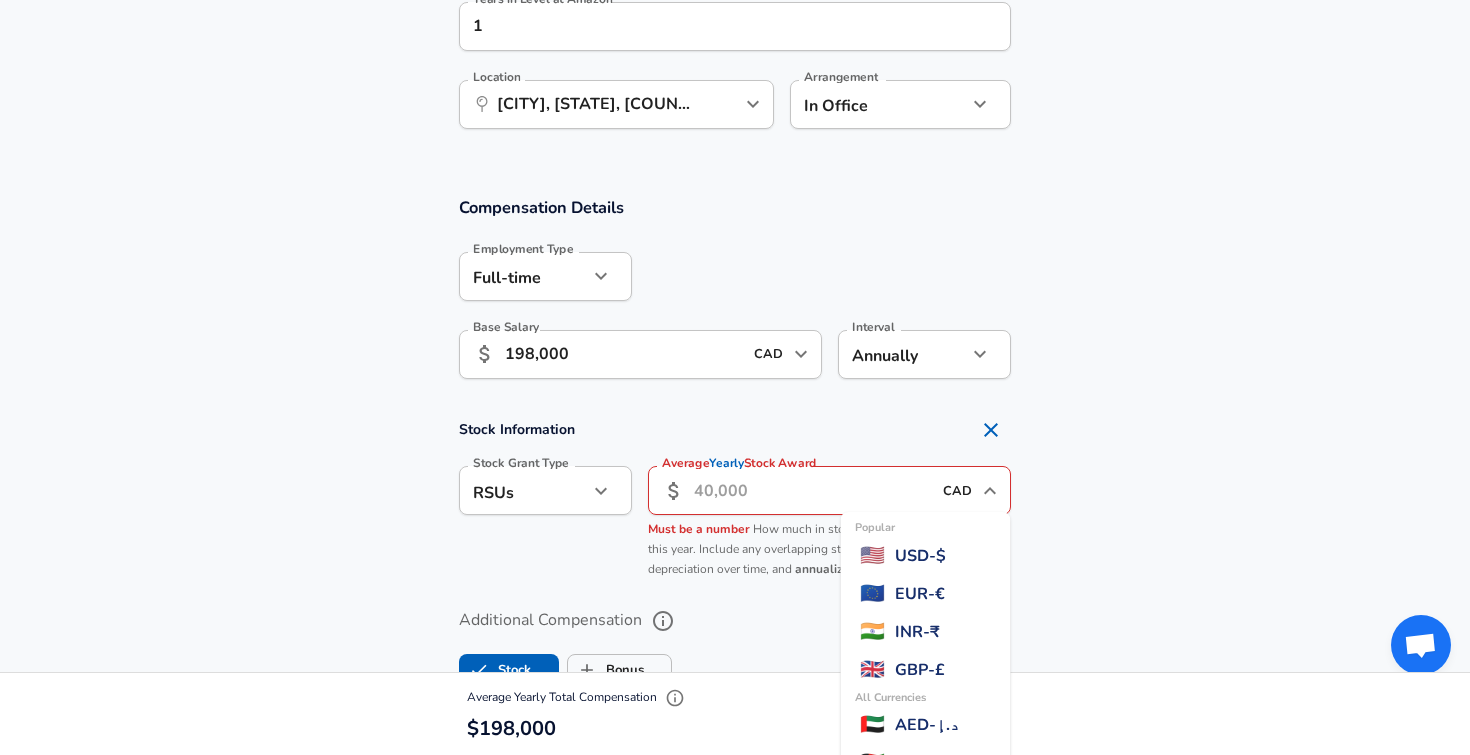 scroll, scrollTop: 918, scrollLeft: 0, axis: vertical 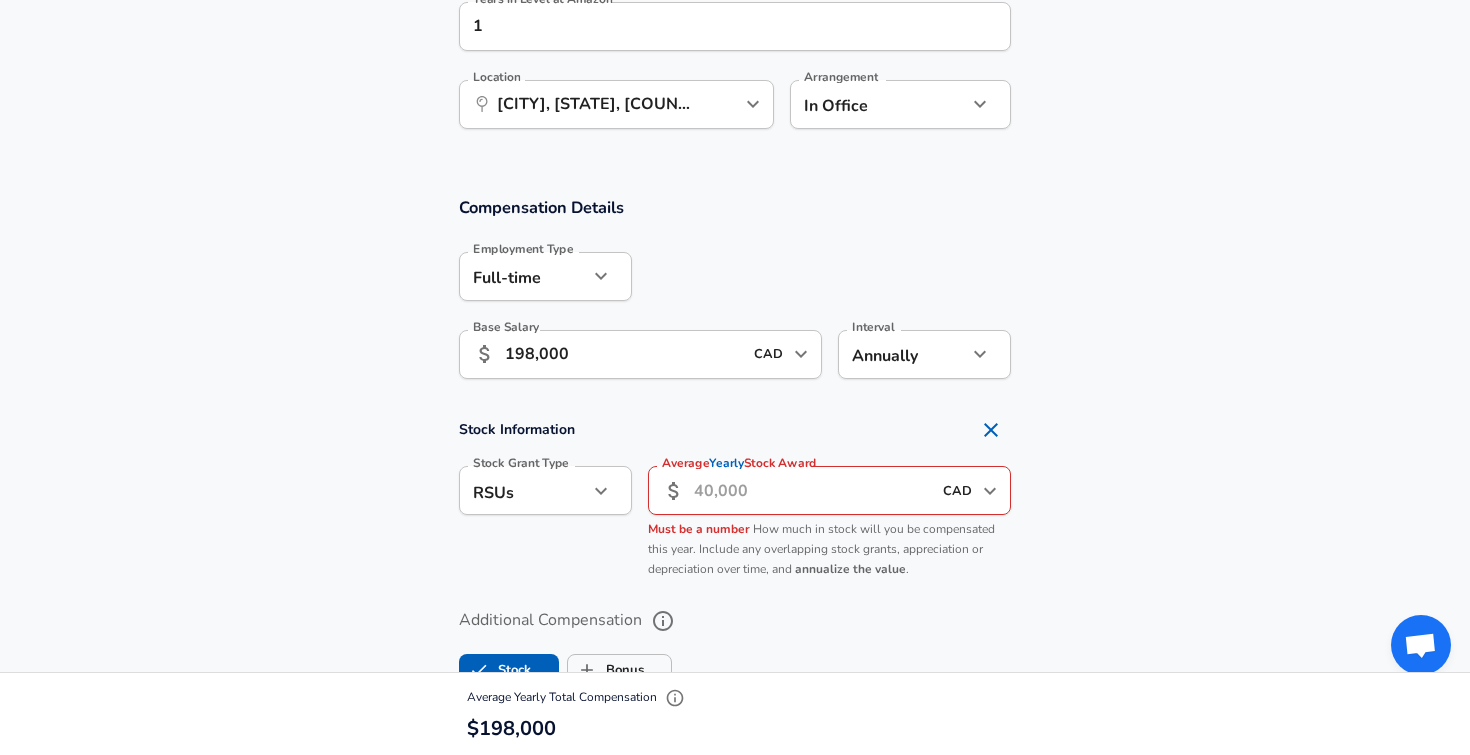 click on "Stock Information  Stock Grant Type RSUs stock Stock Grant Type Average  Yearly  Stock Award ​ CAD ​ Average  Yearly  Stock Award Must be a number   How much in stock will you be compensated this year. Include any overlapping stock grants, appreciation or depreciation over time, and   annualize the value ." at bounding box center (735, 499) 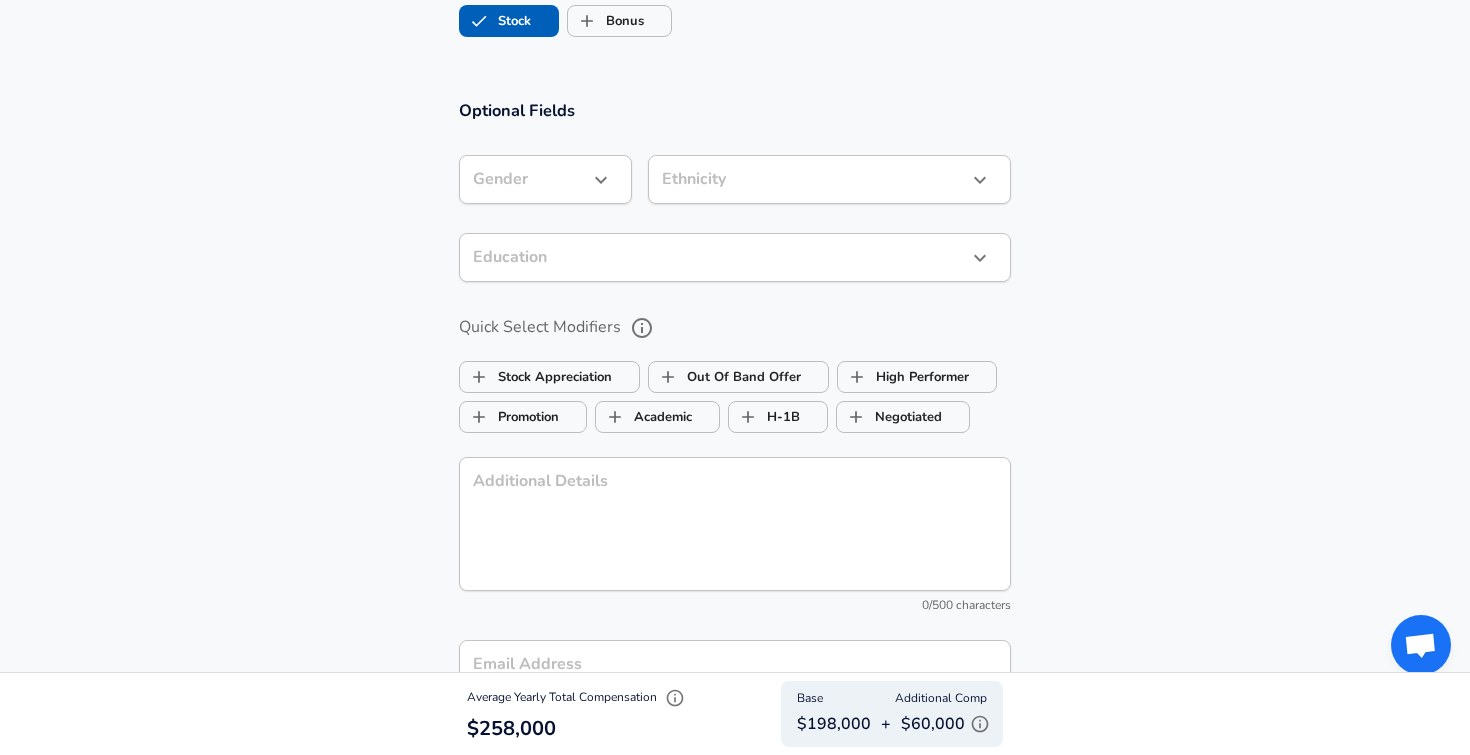 scroll, scrollTop: 1785, scrollLeft: 0, axis: vertical 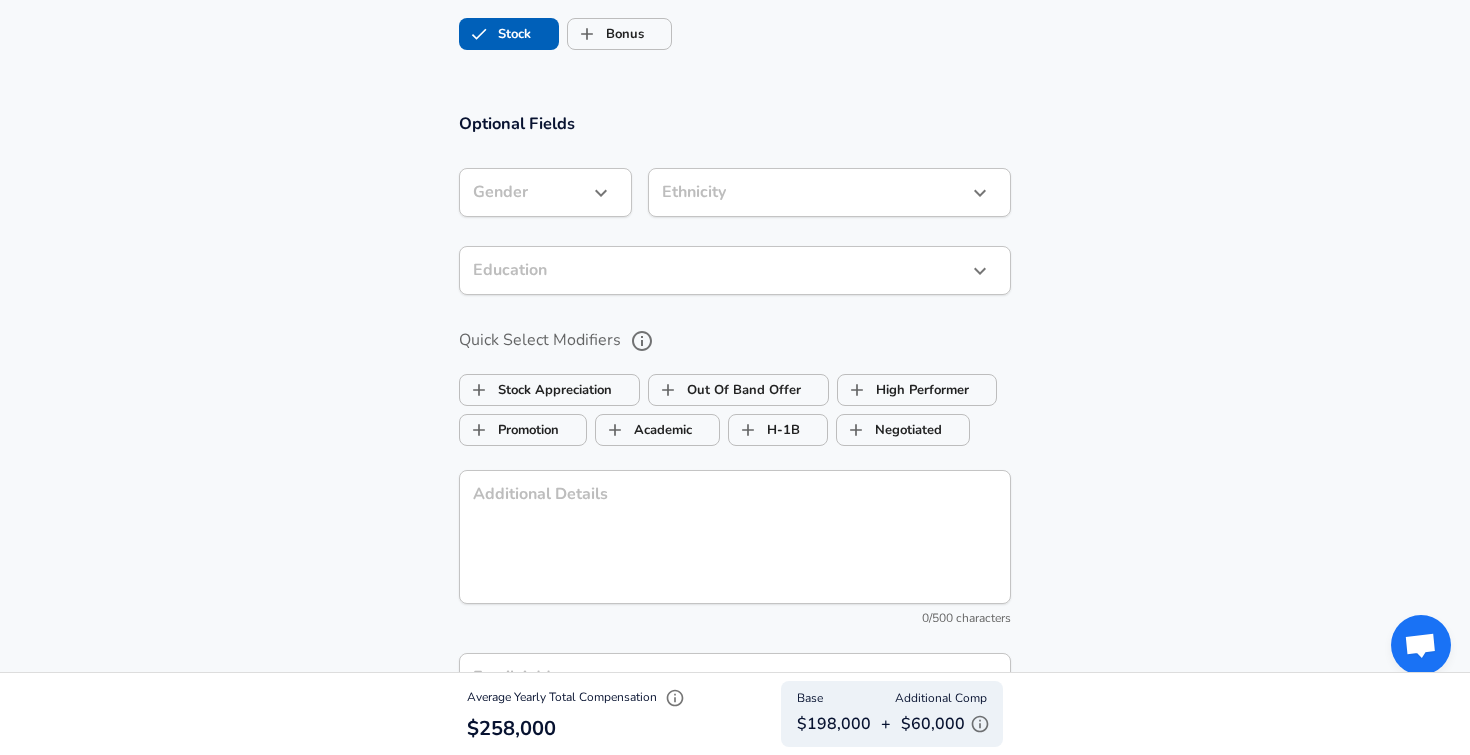 type on "60,000" 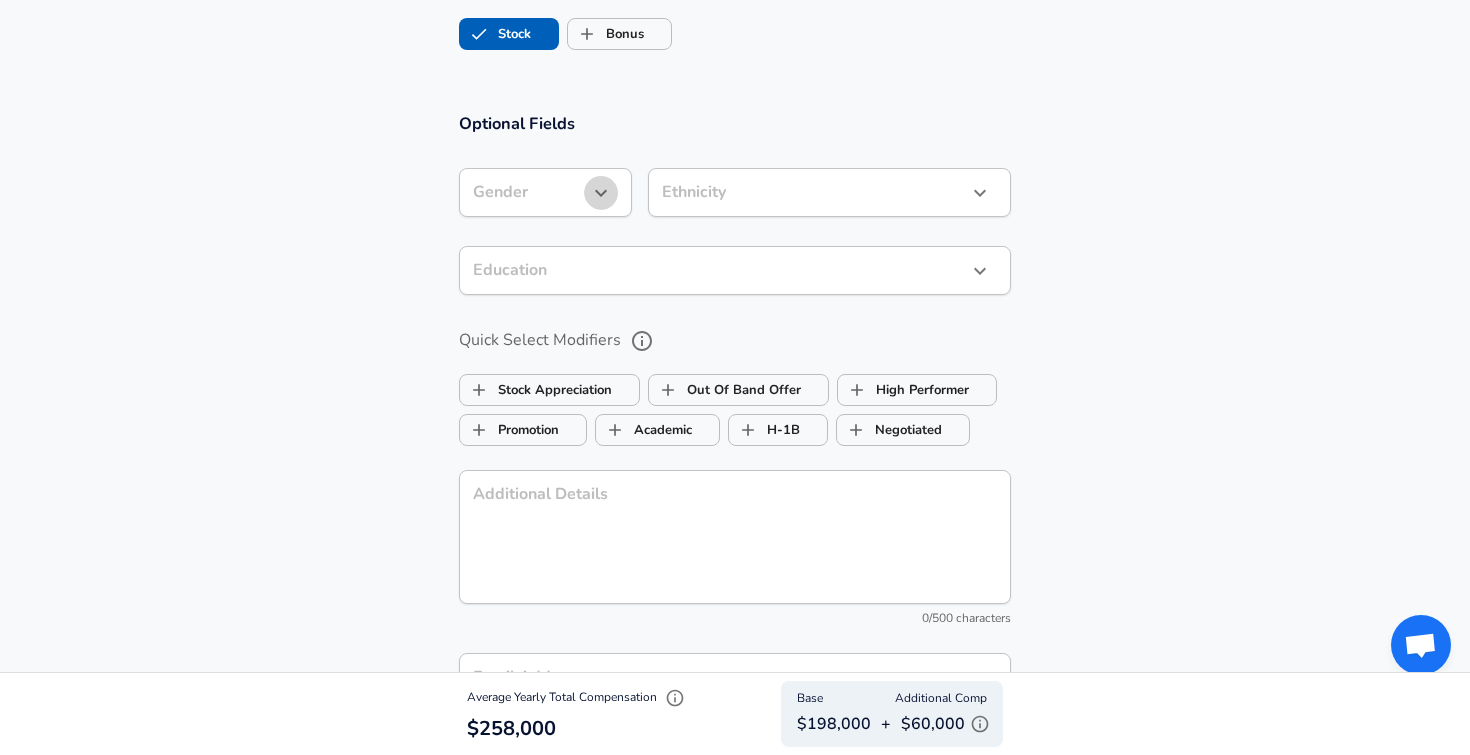click 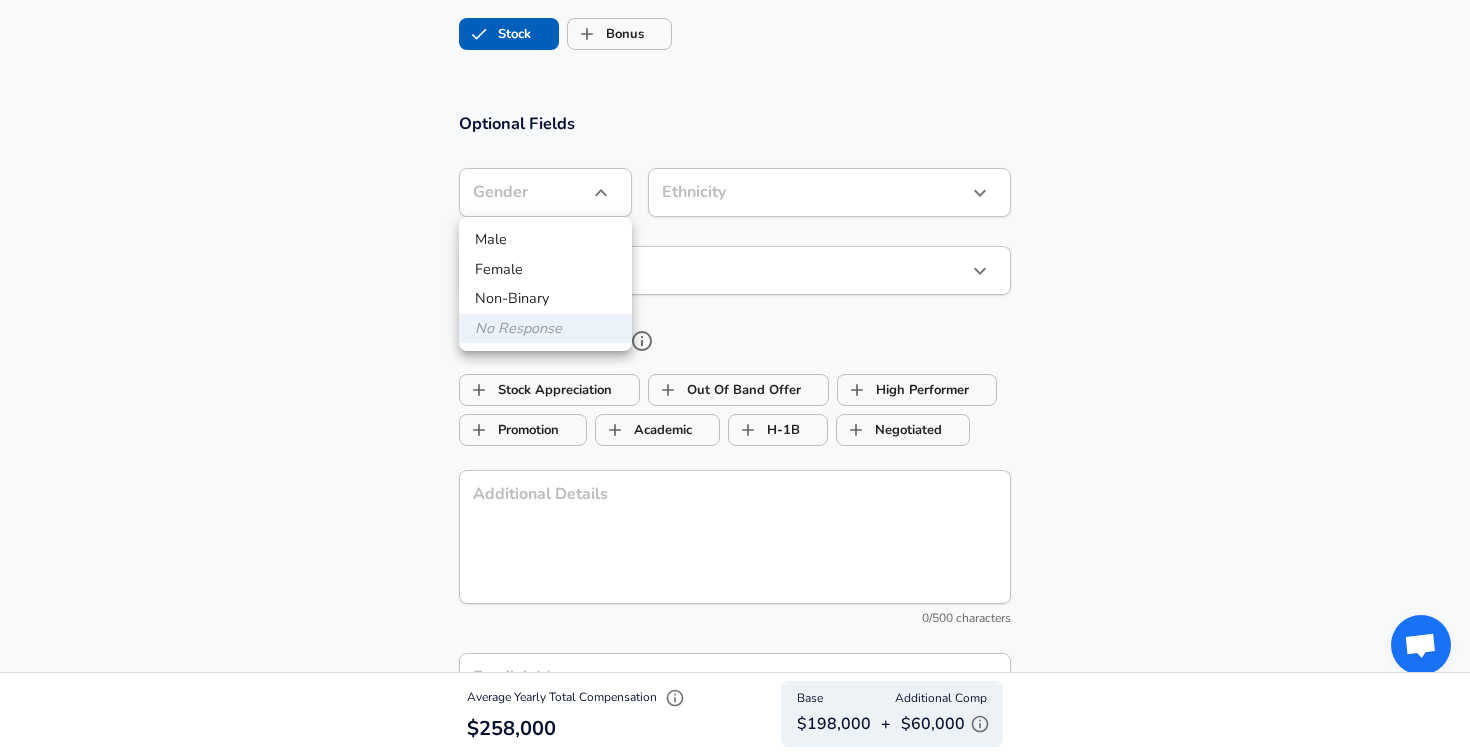 click on "Male" at bounding box center [545, 240] 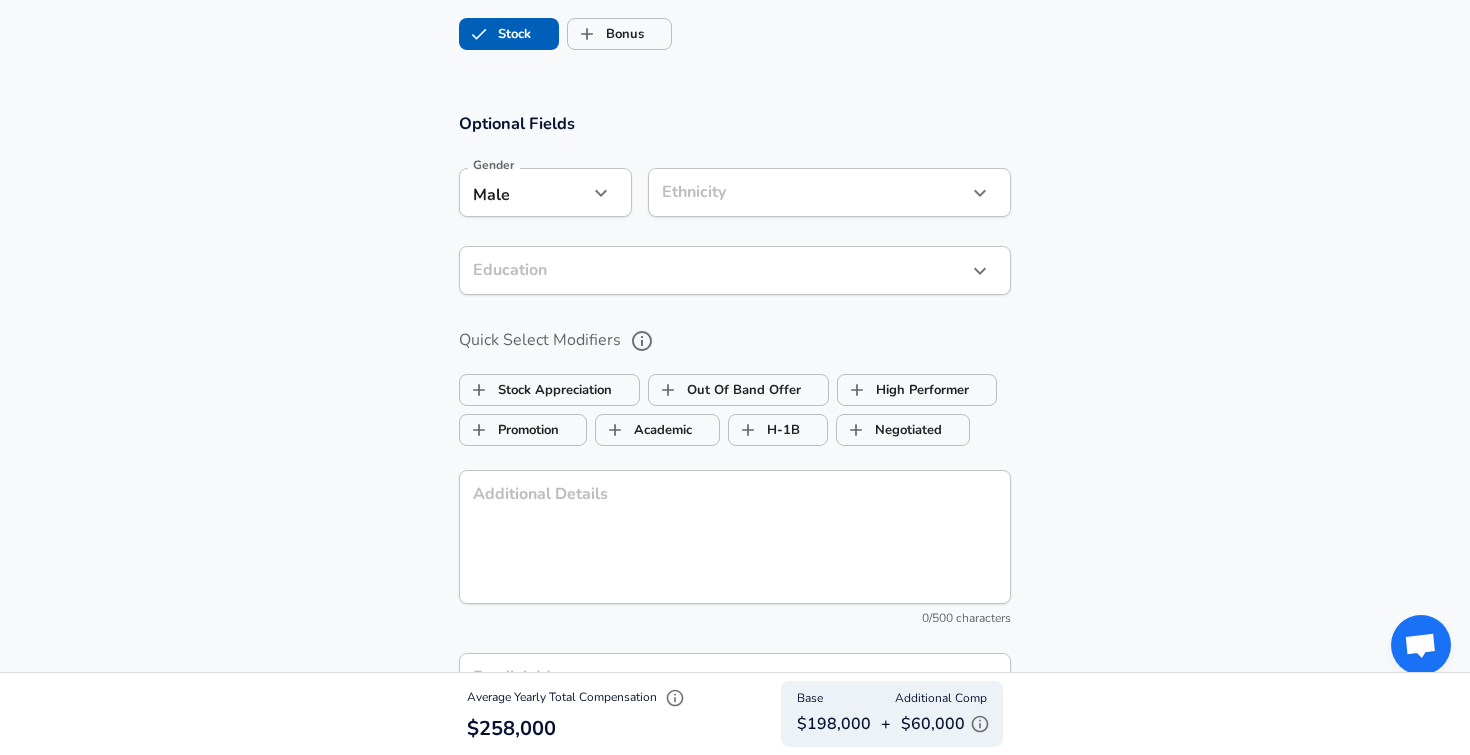 click on "Restart Add Your Salary Upload your offer letter   to verify your submission Enhance Privacy and Anonymity No Automatically hides specific fields until there are enough submissions to safely display the full details.   More Details Based on your submission and the data points that we have already collected, we will automatically hide and anonymize specific fields if there aren't enough data points to remain sufficiently anonymous. Company & Title Information   Enter the company you received your offer from Company Amazon Company   Select the title that closest resembles your official title. This should be similar to the title that was present on your offer letter. Title Software Engineer Title   Select a job family that best fits your role. If you can't find one, select 'Other' to enter a custom job family Job Family Software Engineer Job Family   Select a Specialization that best fits your role. If you can't find one, select 'Other' to enter a custom specialization Select Specialization Full Stack Full Stack" at bounding box center (735, -1408) 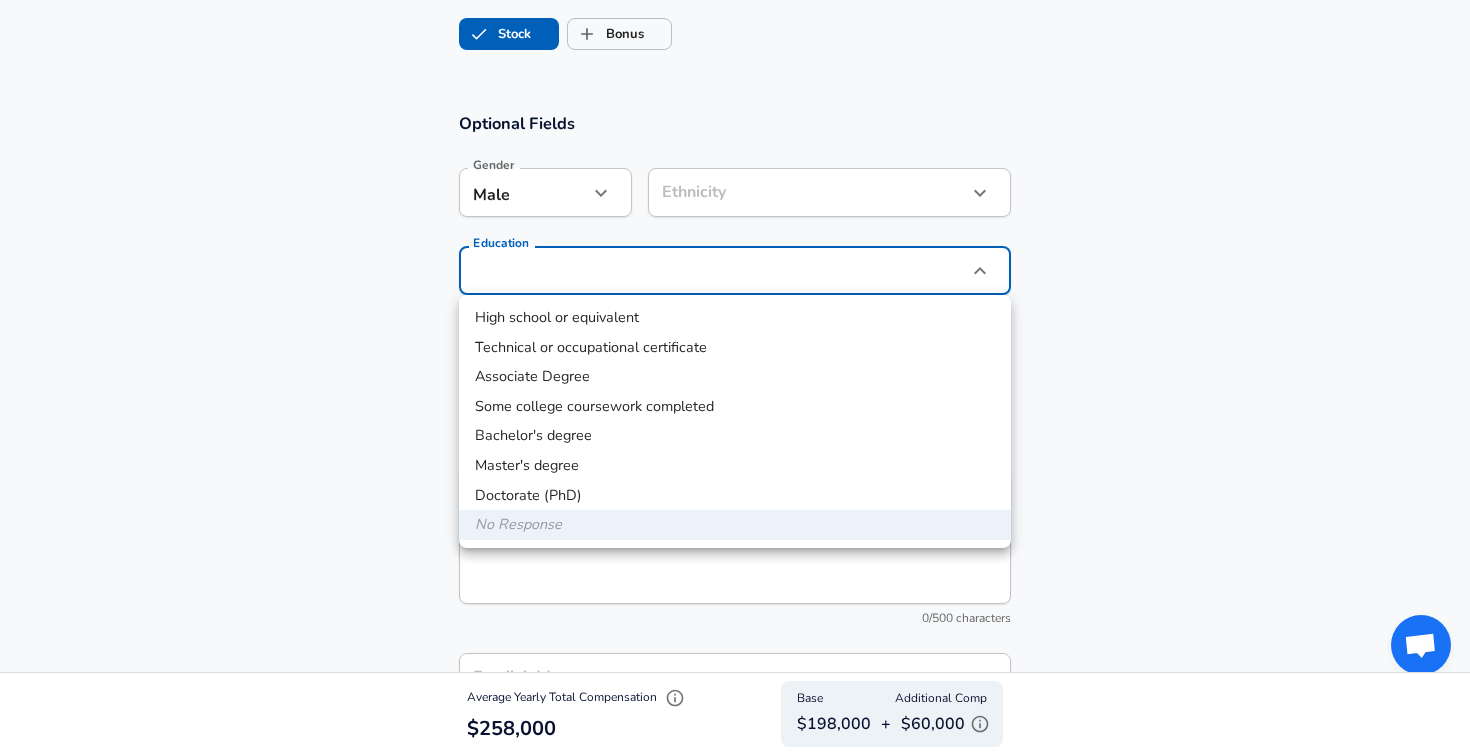 click on "Bachelor's degree" at bounding box center (735, 436) 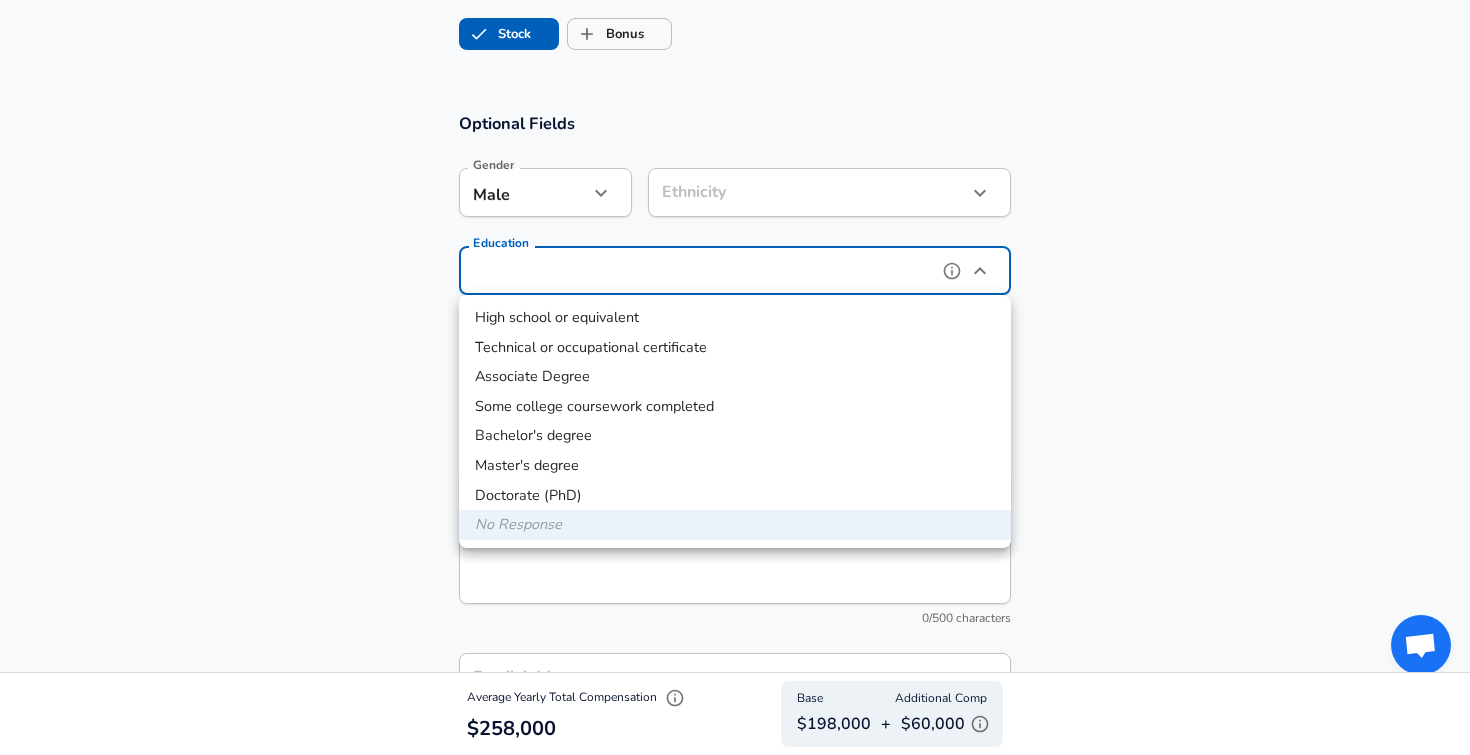type on "Bachelors degree" 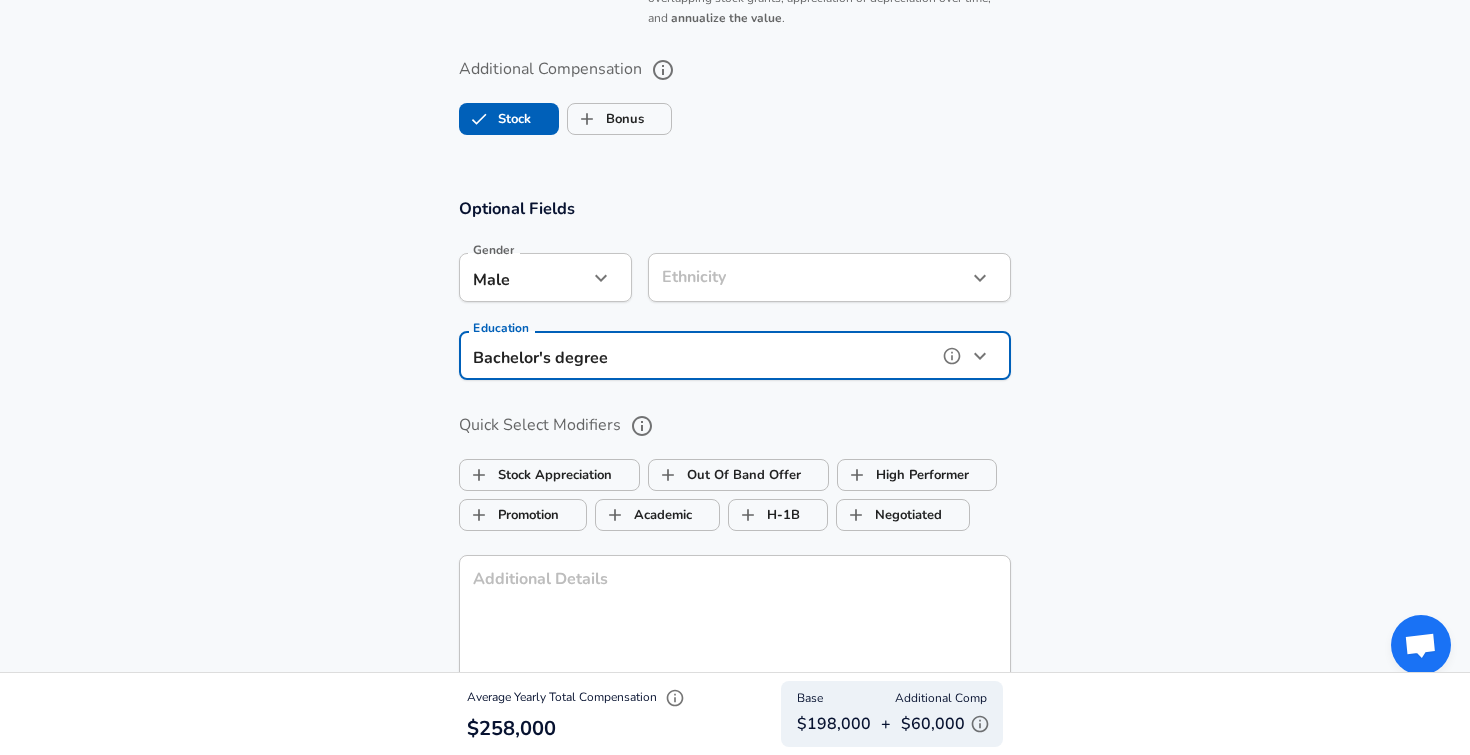scroll, scrollTop: 2423, scrollLeft: 0, axis: vertical 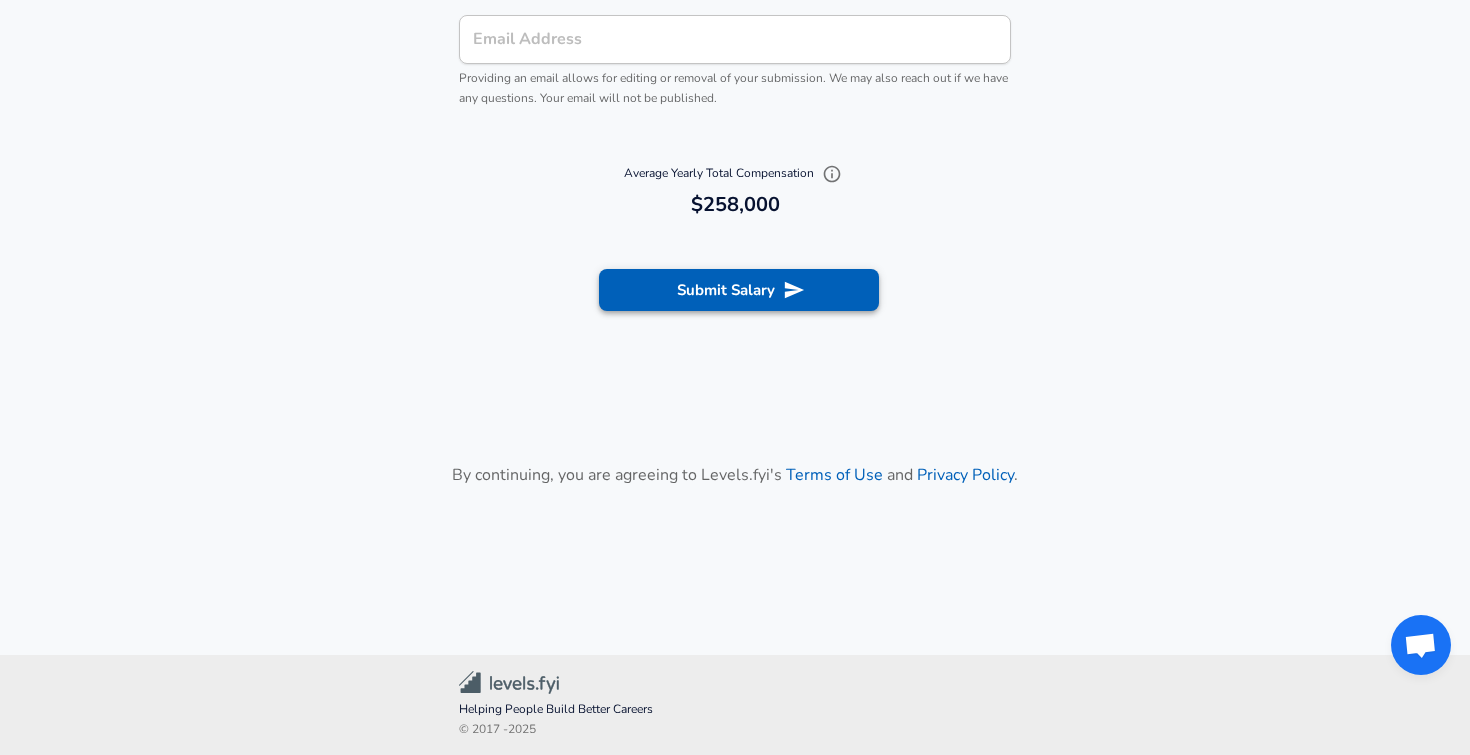 click on "Submit Salary" at bounding box center (739, 290) 